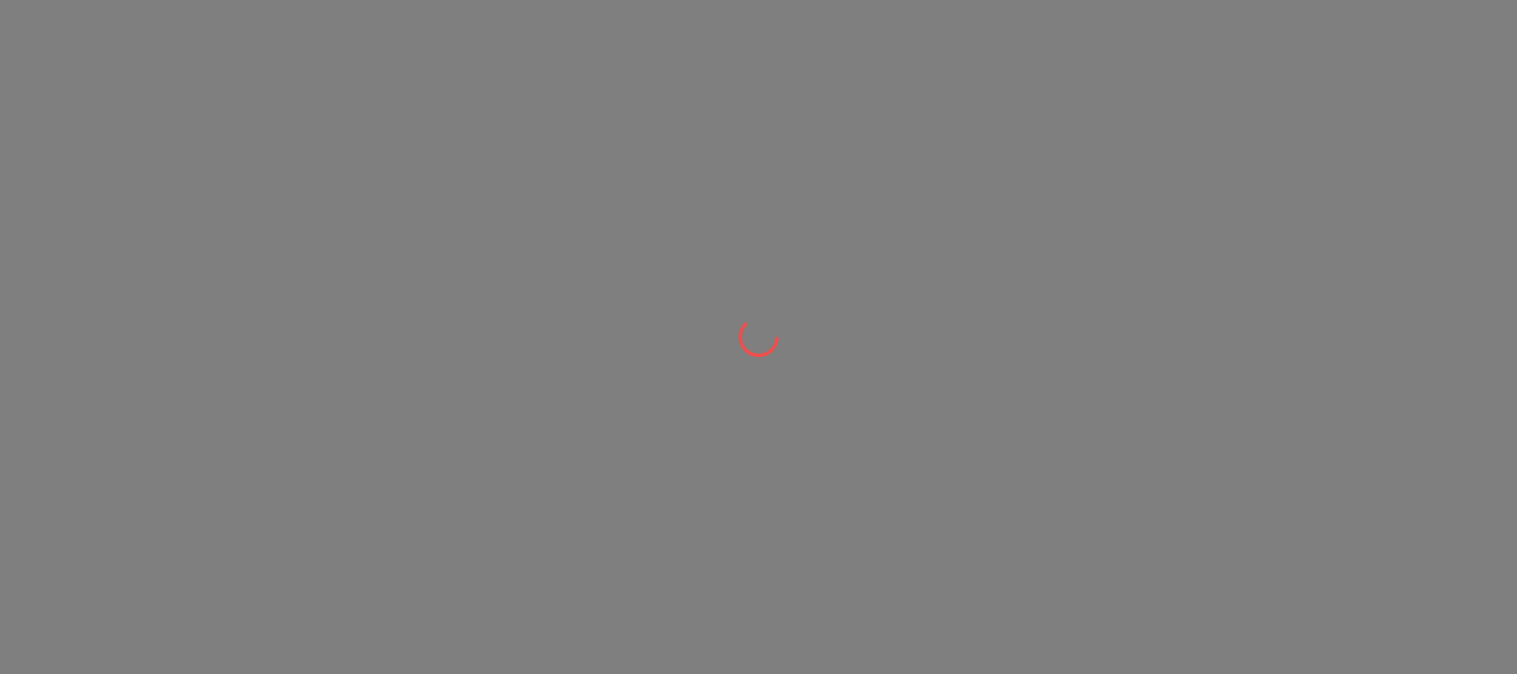 scroll, scrollTop: 0, scrollLeft: 0, axis: both 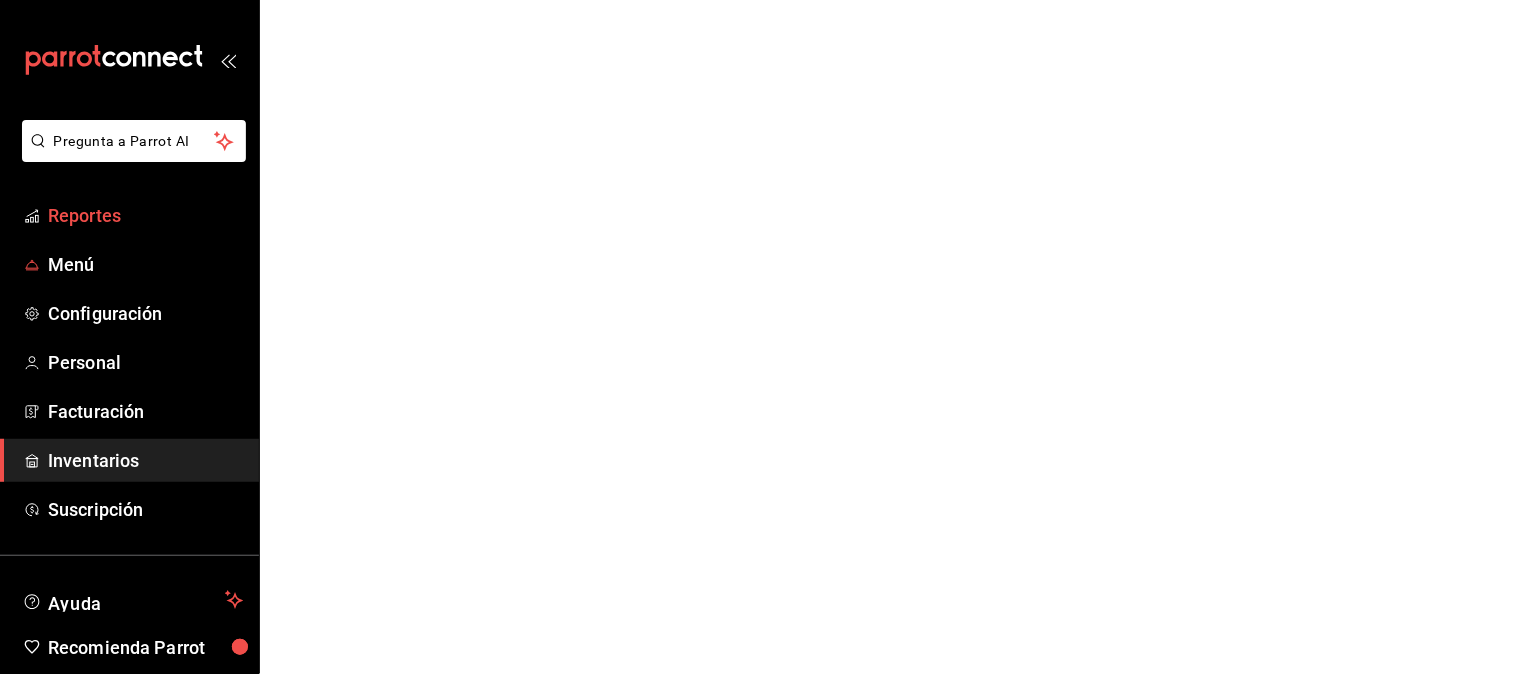click on "Reportes" at bounding box center [145, 215] 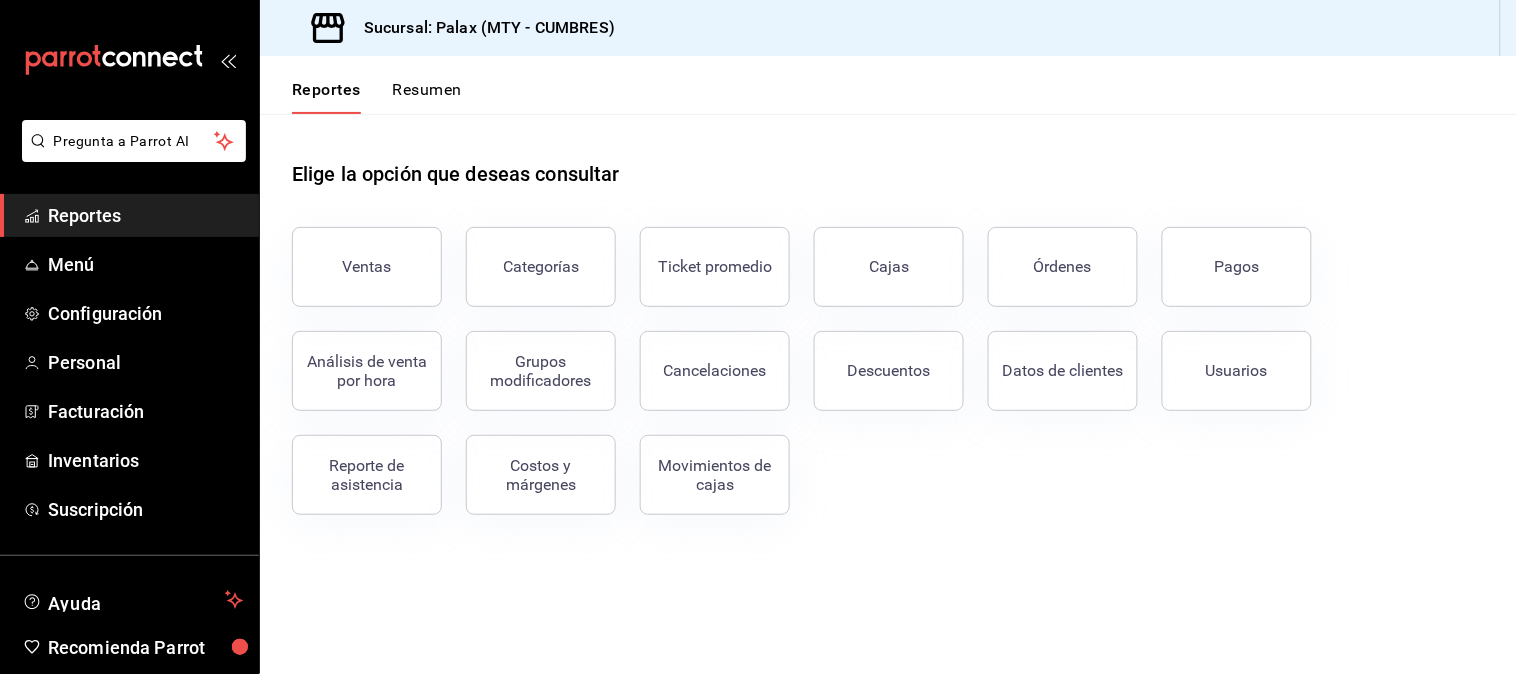click on "Cancelaciones" at bounding box center (715, 371) 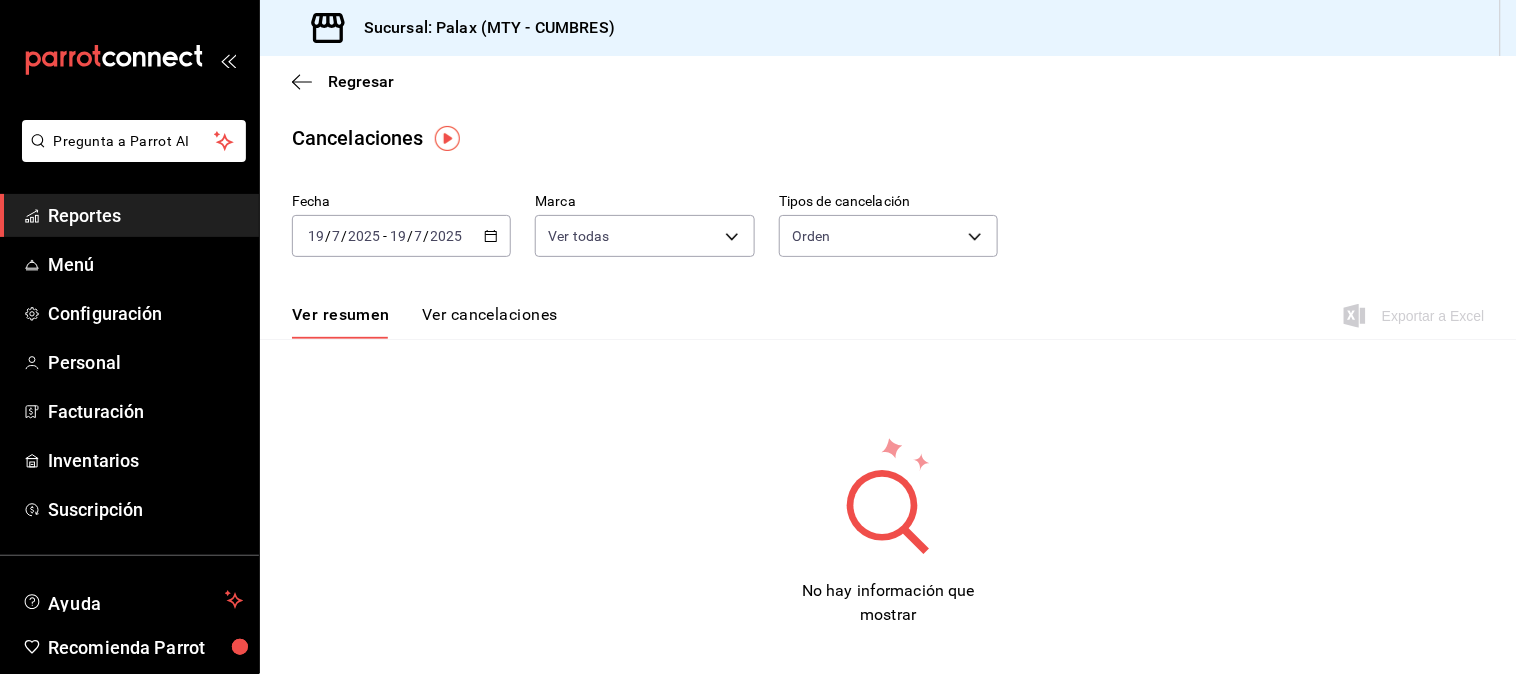 click 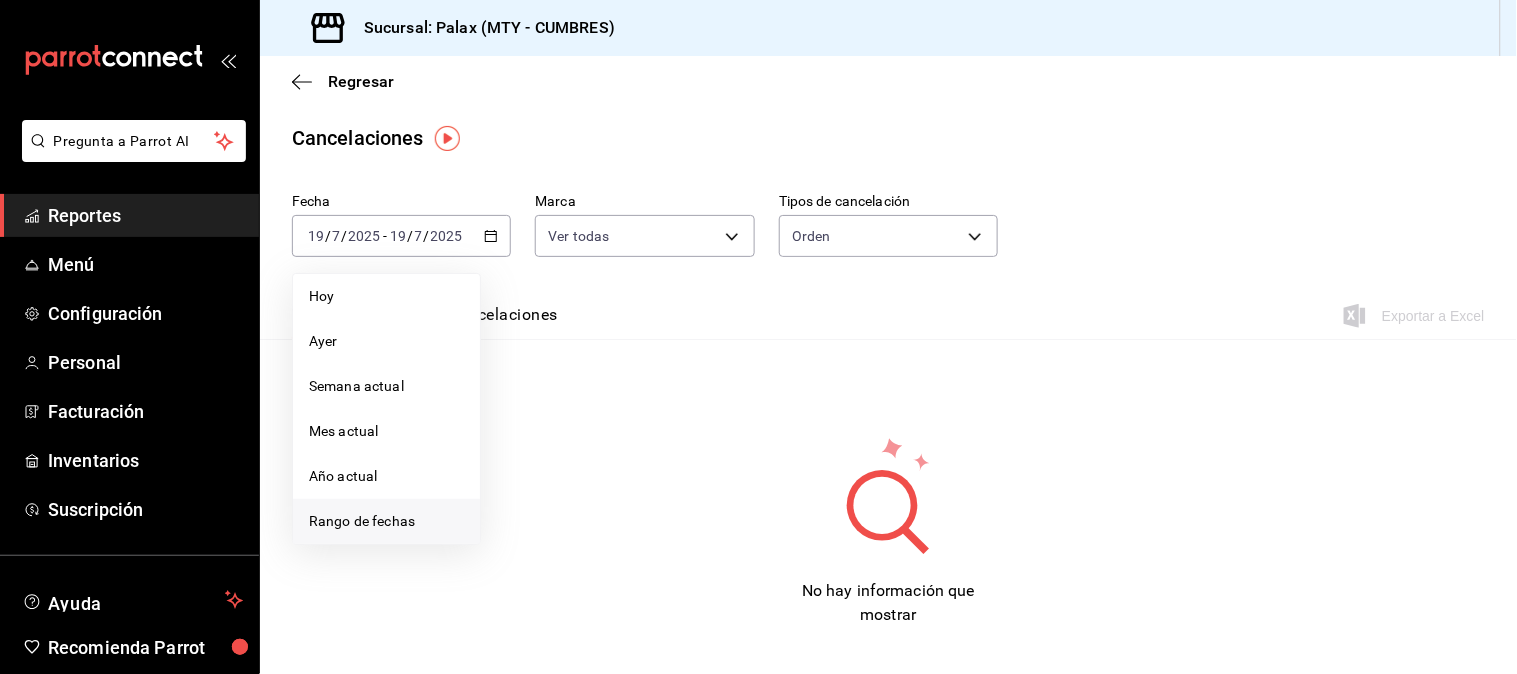 click on "Rango de fechas" at bounding box center [386, 521] 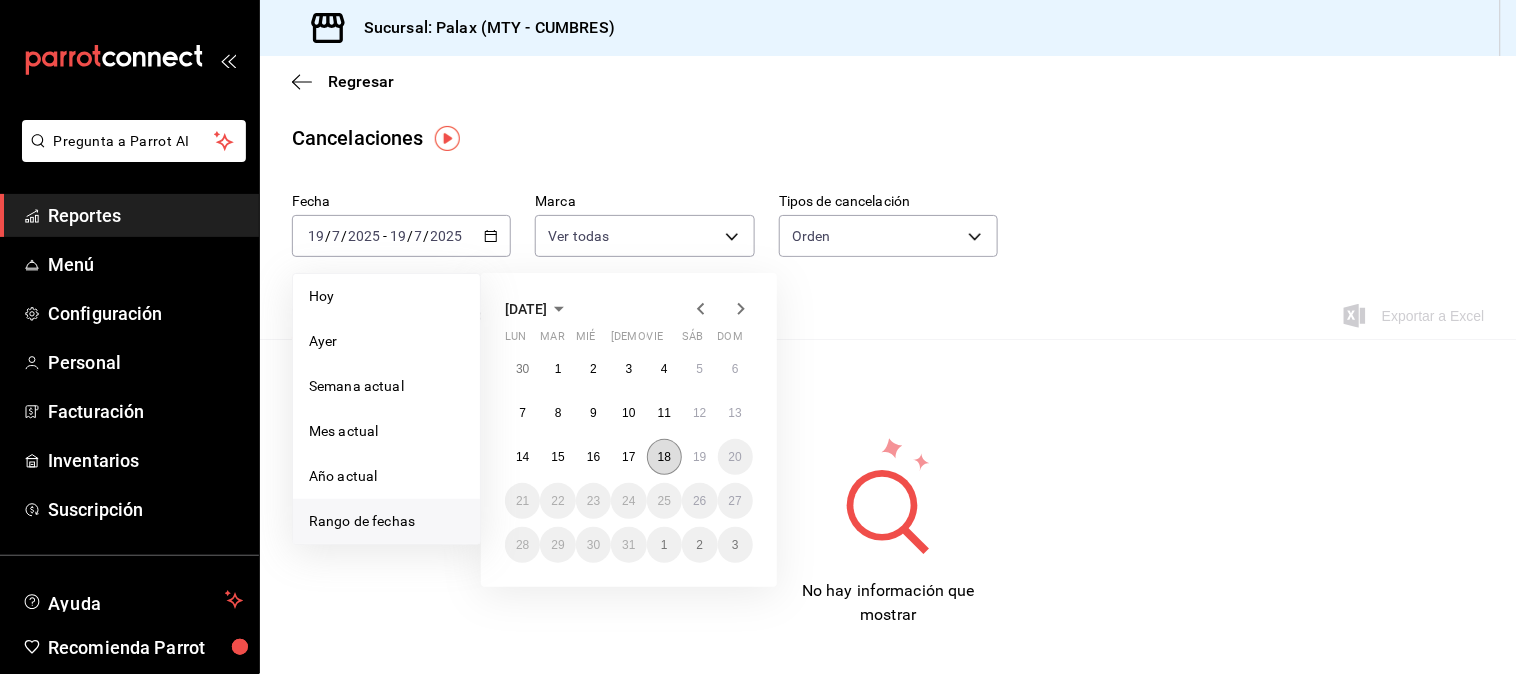 click on "18" at bounding box center (664, 457) 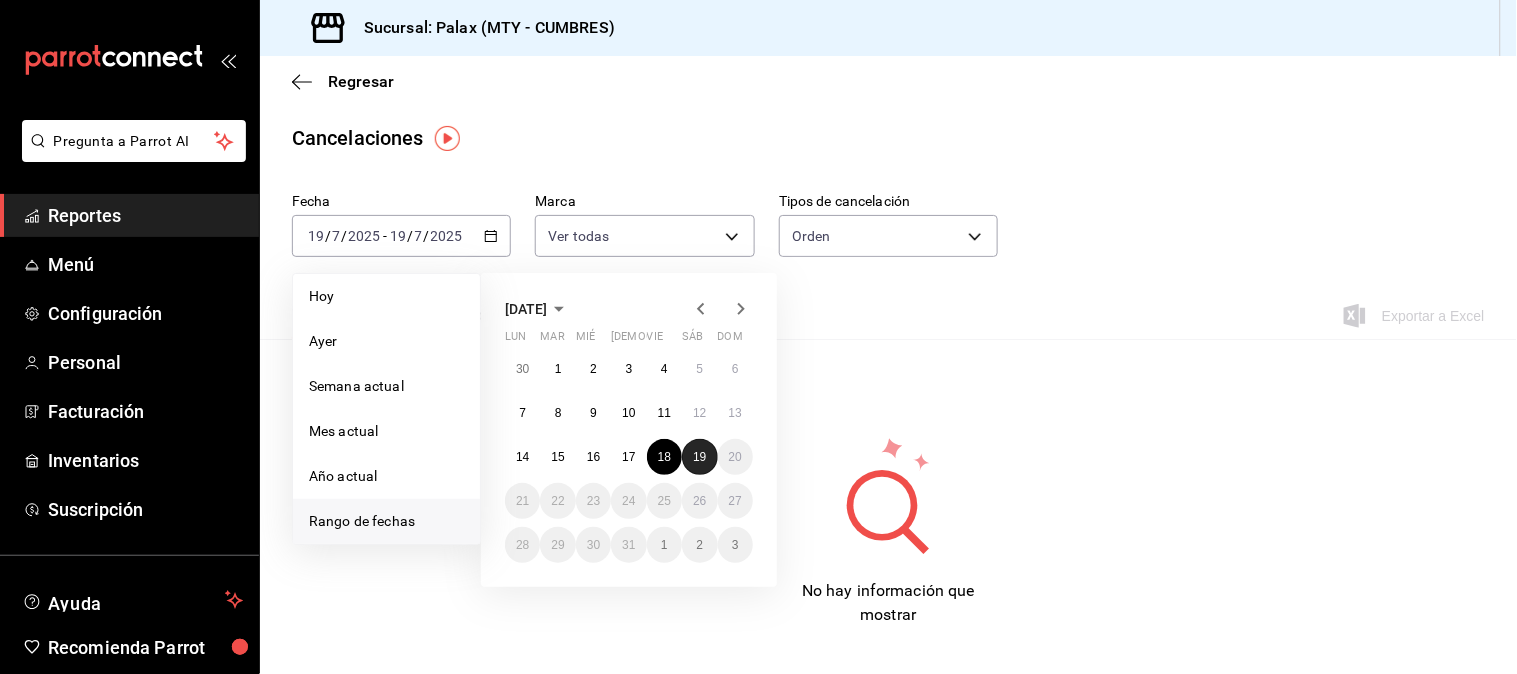 click on "19" at bounding box center [699, 457] 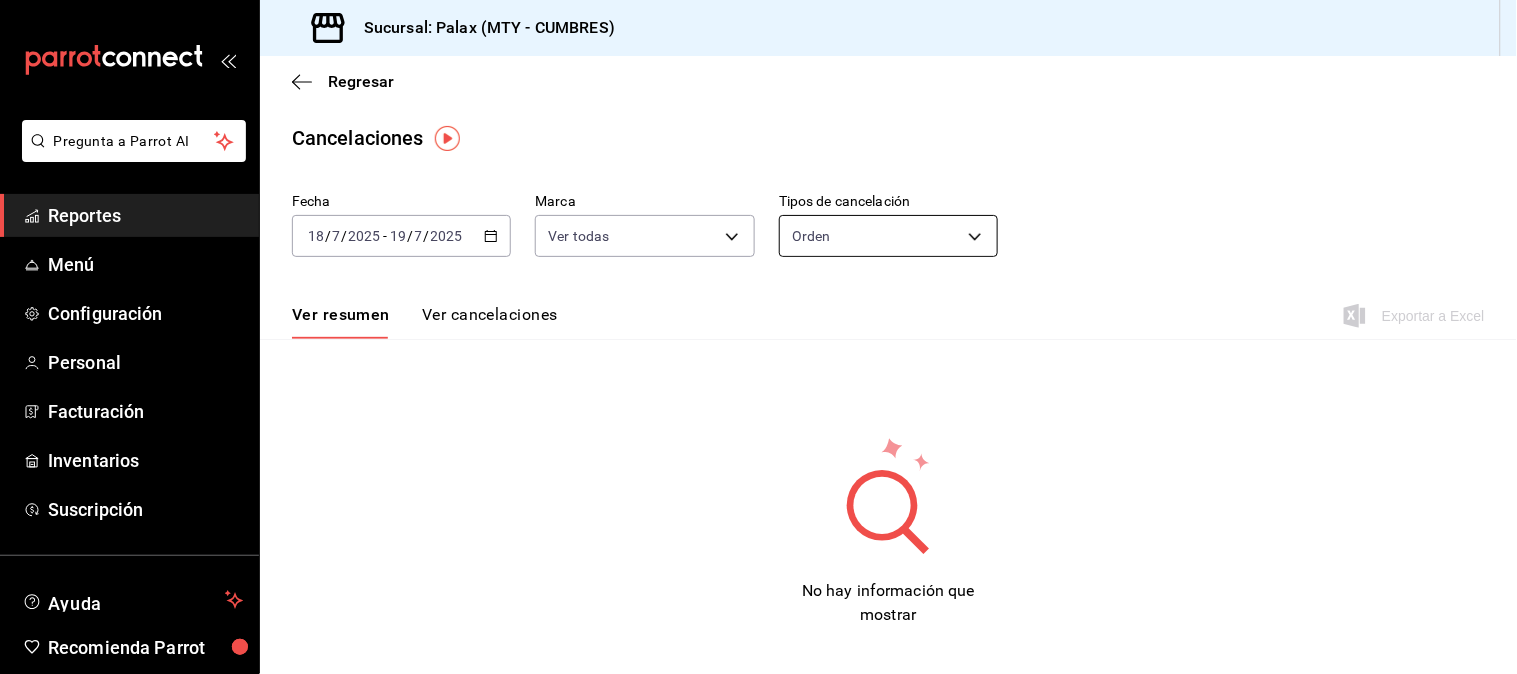 click on "Pregunta a Parrot AI Reportes   Menú   Configuración   Personal   Facturación   Inventarios   Suscripción   Ayuda Recomienda Parrot   [PERSON_NAME] N   Sugerir nueva función   Sucursal: Palax (MTY - CUMBRES) Regresar Cancelaciones Fecha [DATE] [DATE] - [DATE] [DATE] Marca Ver todas [object Object] Tipos de cancelación Orden ORDER Ver resumen Ver cancelaciones Exportar a Excel No hay información que mostrar GANA 1 MES GRATIS EN TU SUSCRIPCIÓN AQUÍ ¿Recuerdas cómo empezó tu restaurante?
[DATE] puedes ayudar a un colega a tener el mismo cambio que tú viviste.
Recomienda Parrot directamente desde tu Portal Administrador.
Es fácil y rápido.
🎁 Por cada restaurante que se una, ganas 1 mes gratis. Ver video tutorial Ir a video Pregunta a Parrot AI Reportes   Menú   Configuración   Personal   Facturación   Inventarios   Suscripción   Ayuda Recomienda Parrot   [PERSON_NAME] N   Sugerir nueva función   Visitar centro de ayuda [PHONE_NUMBER] [EMAIL_ADDRESS][DOMAIN_NAME] [PHONE_NUMBER]" at bounding box center [758, 337] 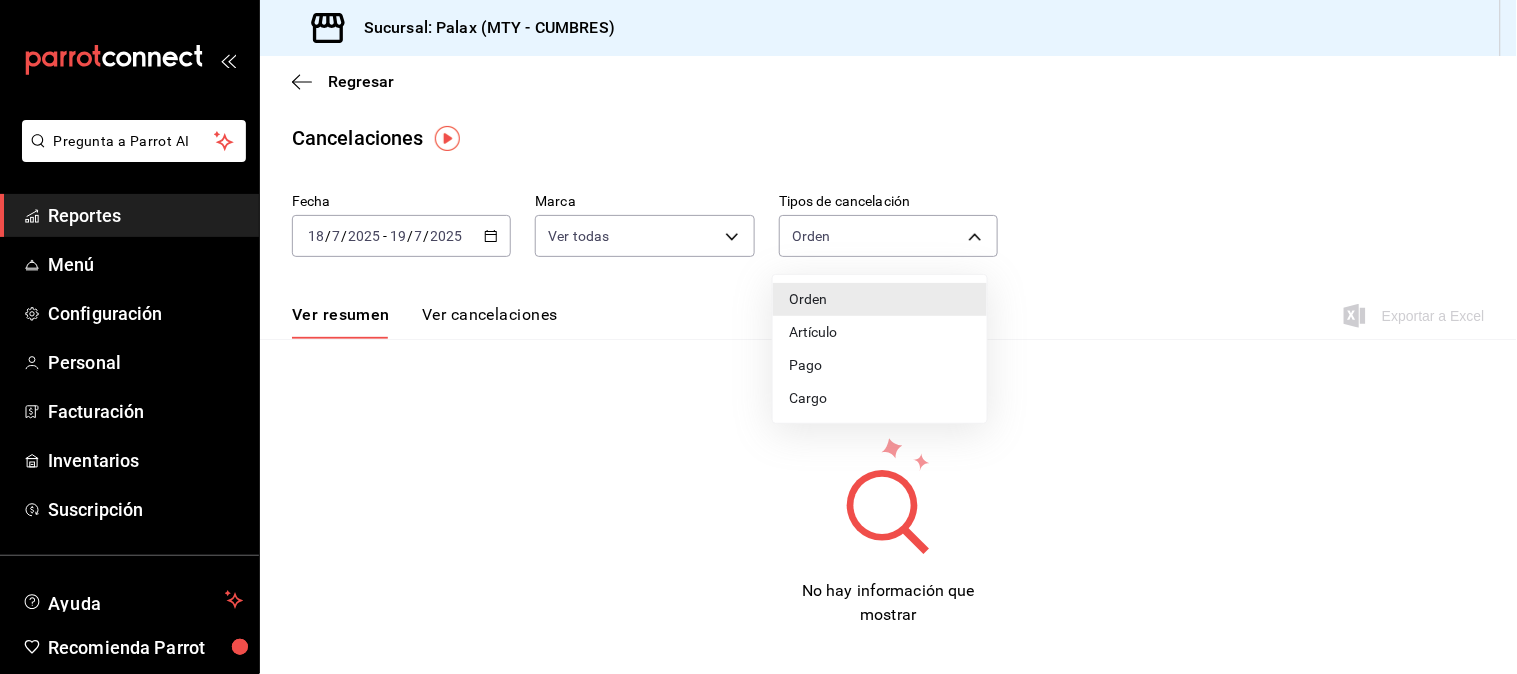 click on "Artículo" at bounding box center (880, 332) 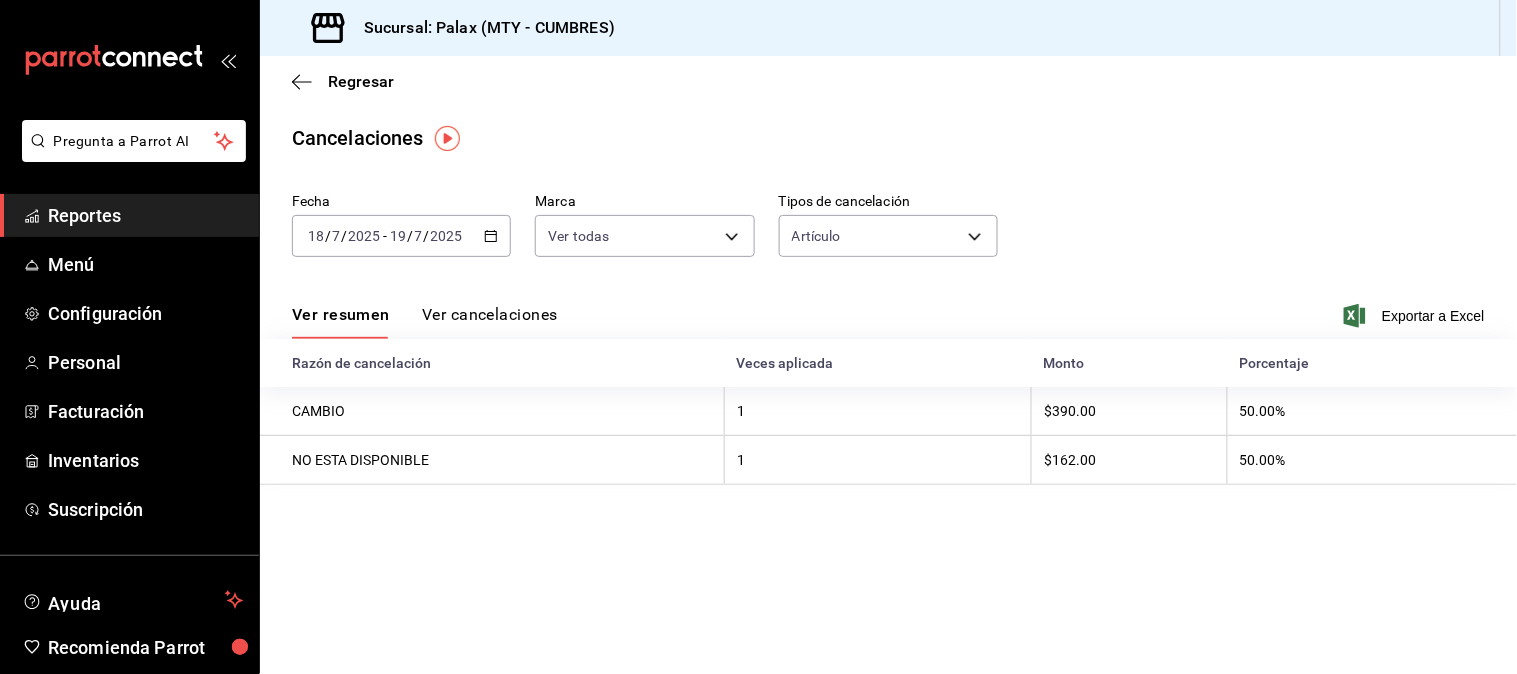 click on "Ver cancelaciones" at bounding box center [490, 322] 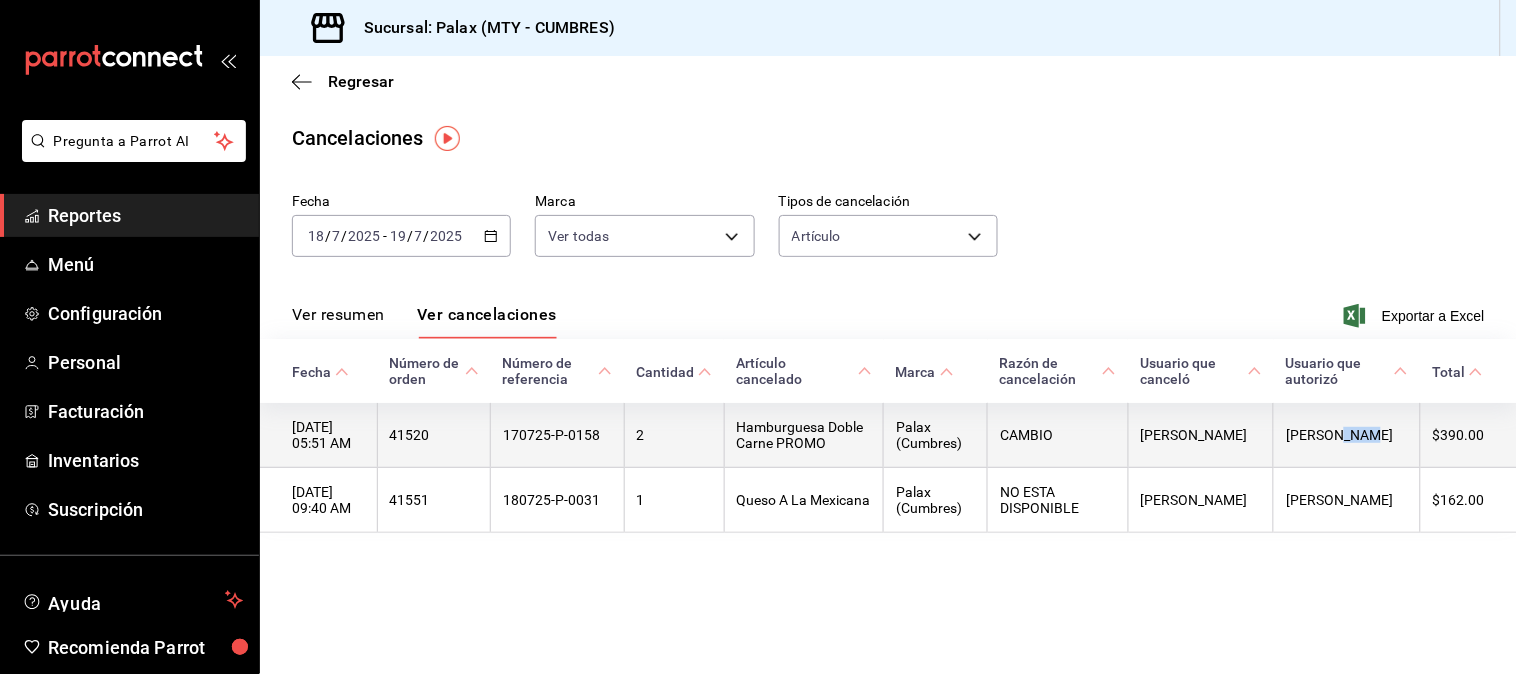 drag, startPoint x: 1386, startPoint y: 454, endPoint x: 1363, endPoint y: 407, distance: 52.3259 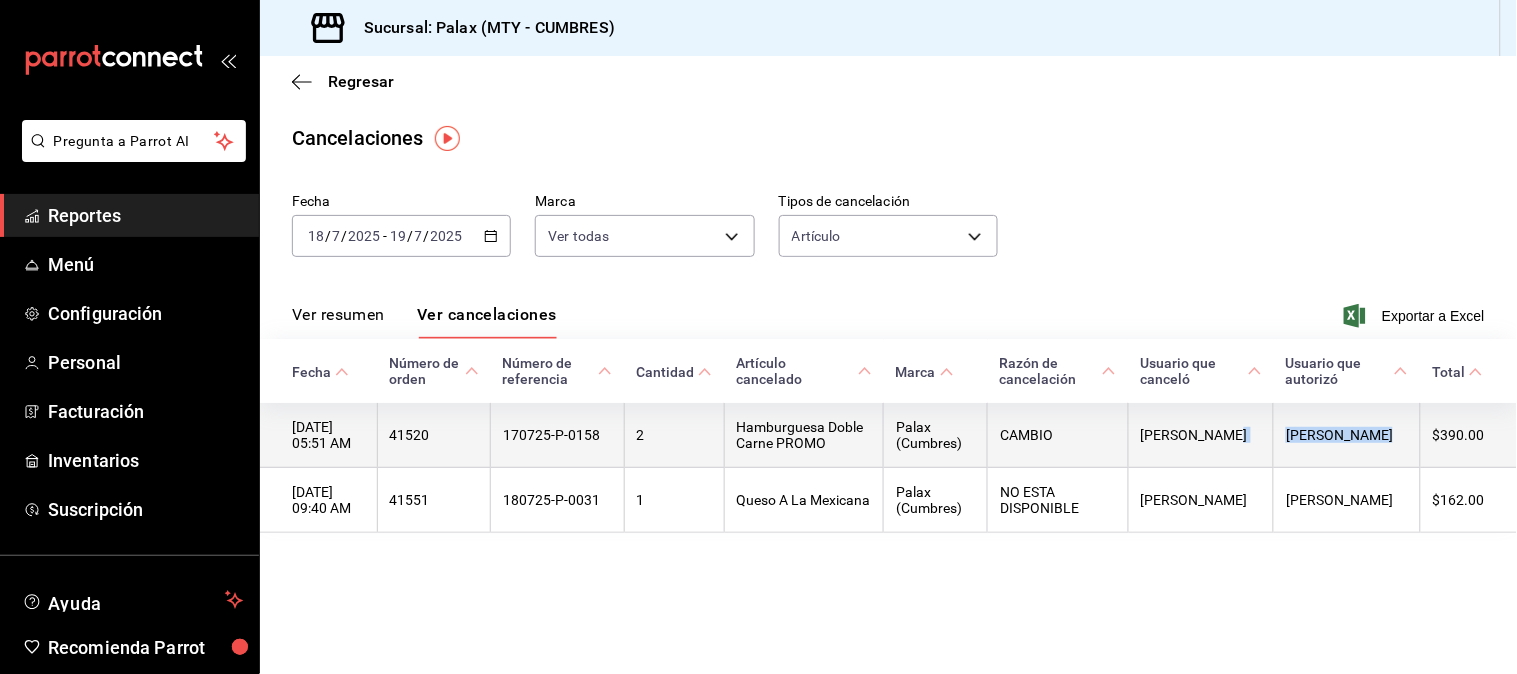 drag, startPoint x: 1403, startPoint y: 435, endPoint x: 1282, endPoint y: 435, distance: 121 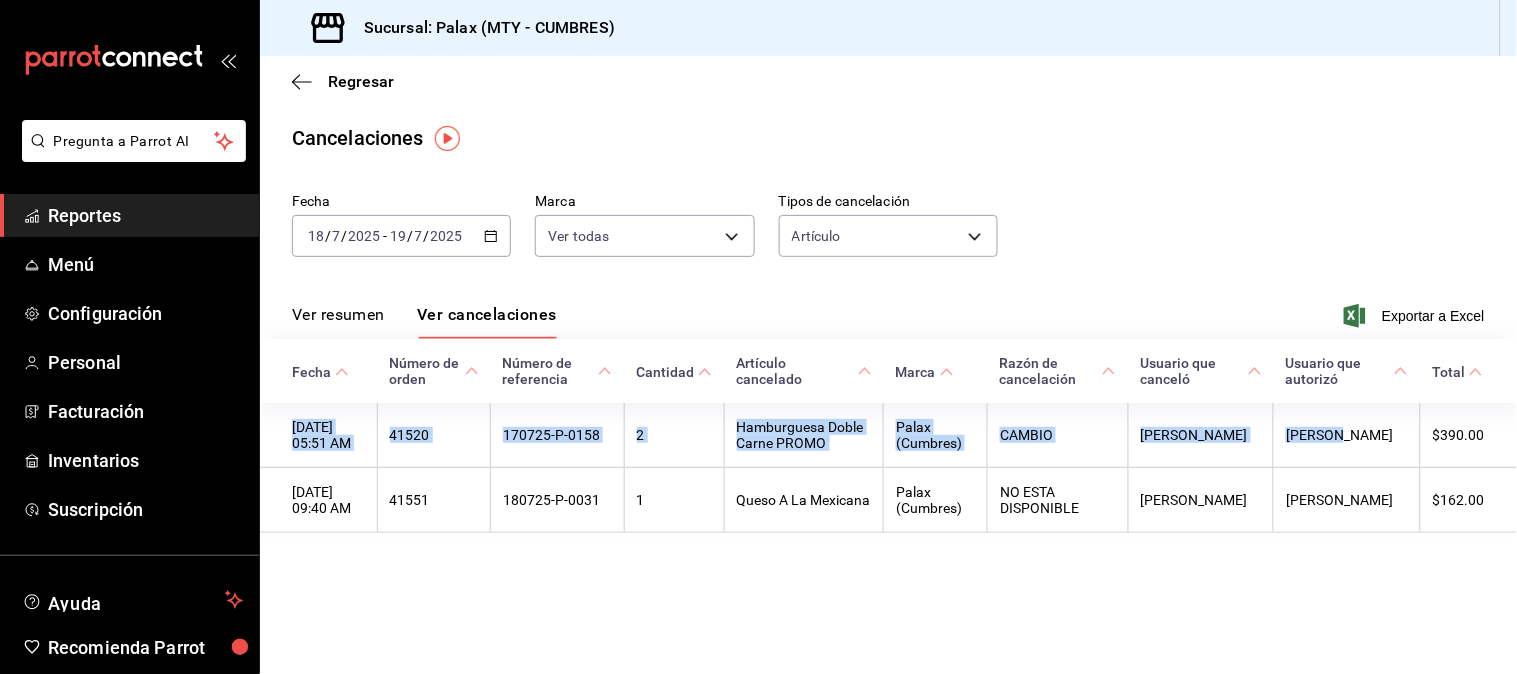 drag, startPoint x: 1323, startPoint y: 424, endPoint x: 1287, endPoint y: 386, distance: 52.34501 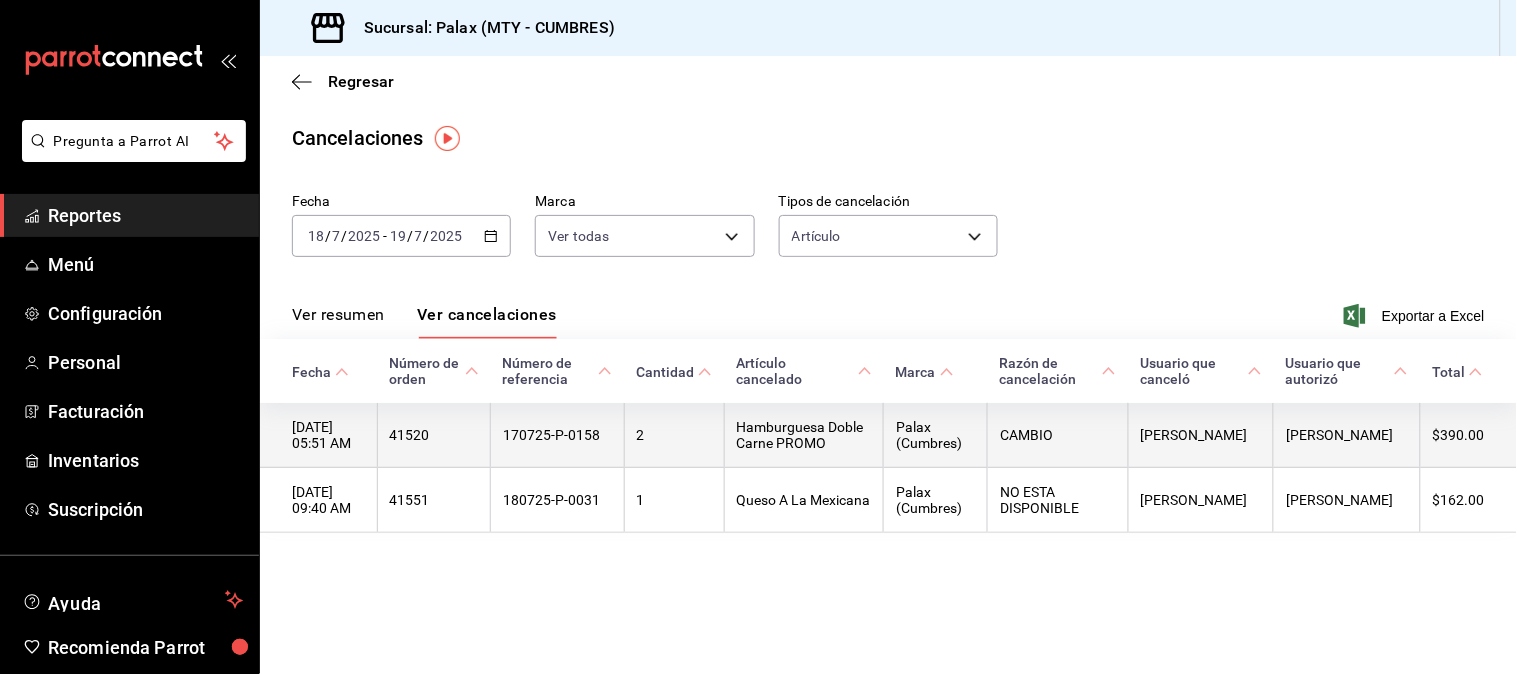 click on "[PERSON_NAME]" at bounding box center [1347, 435] 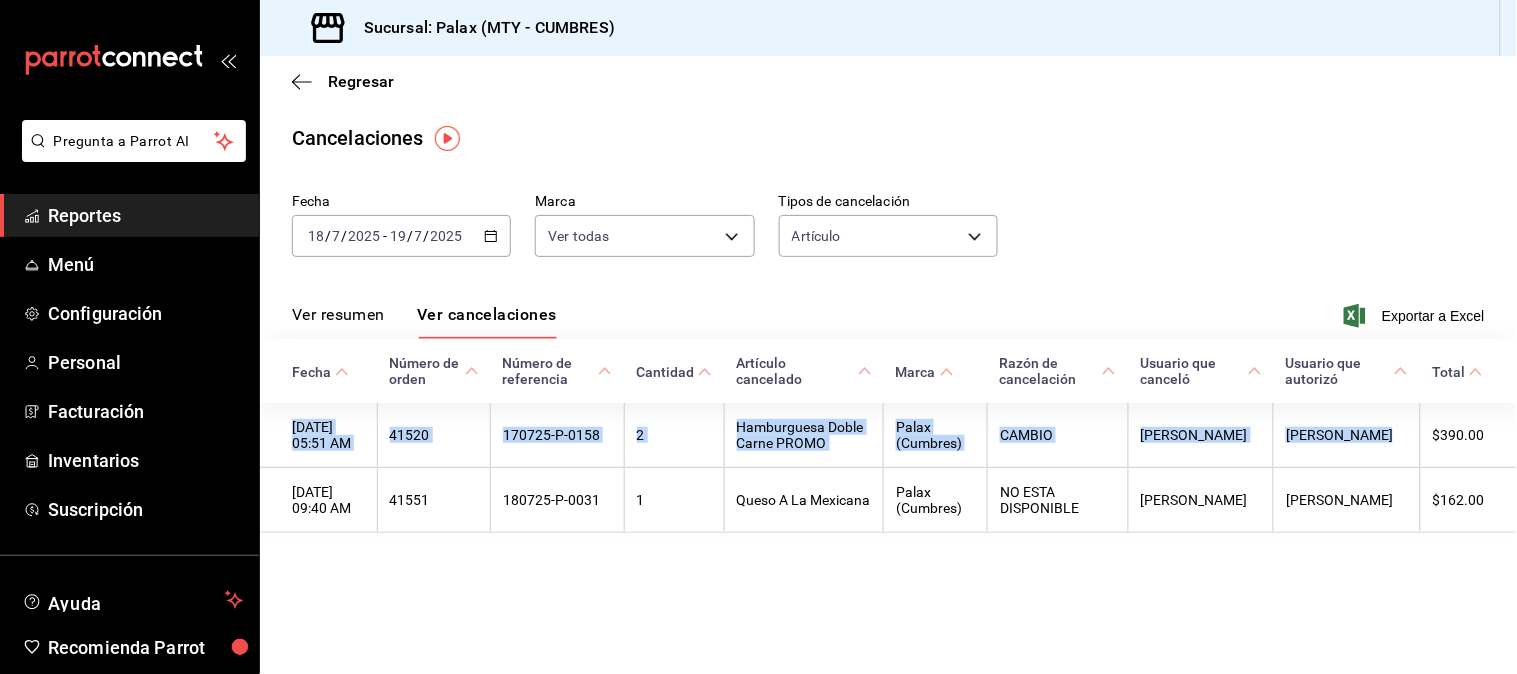 drag, startPoint x: 1405, startPoint y: 448, endPoint x: 1302, endPoint y: 391, distance: 117.72001 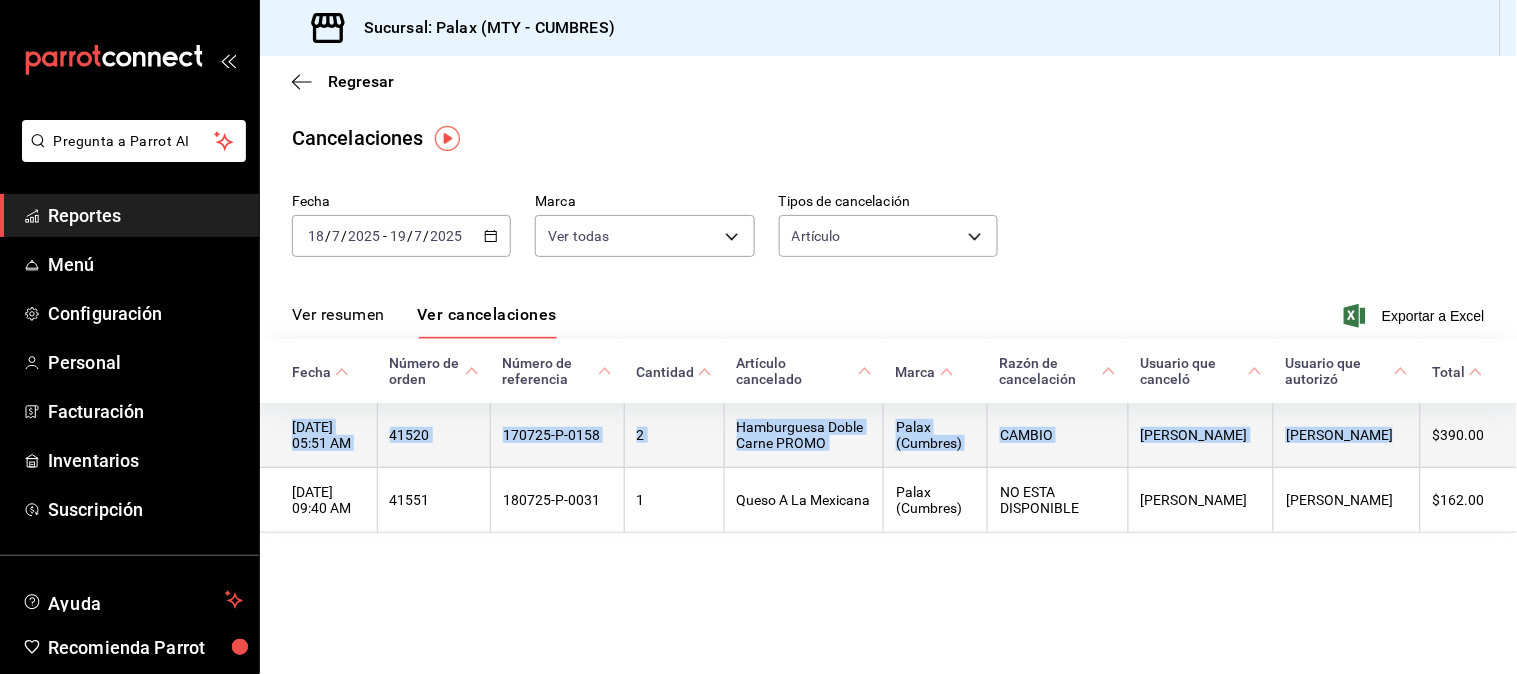 click on "[PERSON_NAME]" at bounding box center (1347, 435) 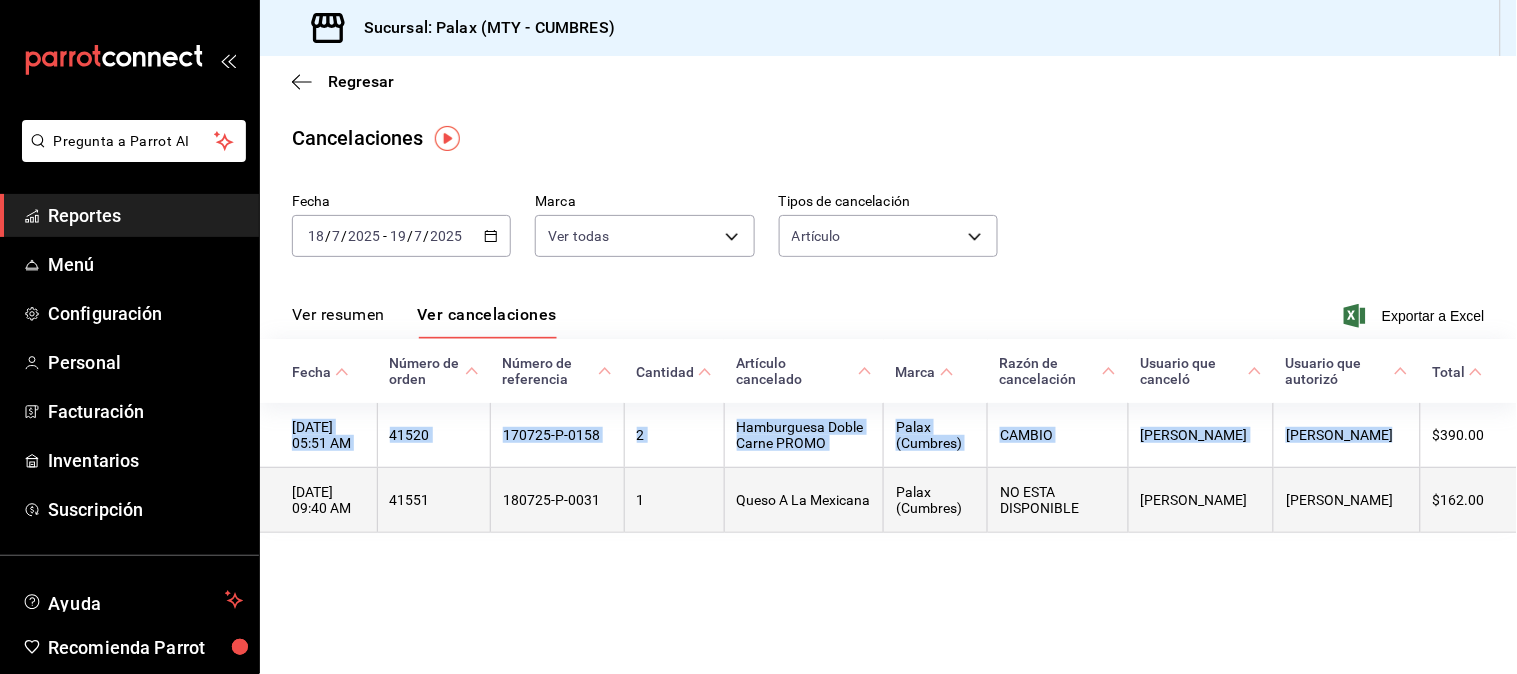 drag, startPoint x: 375, startPoint y: 512, endPoint x: 292, endPoint y: 472, distance: 92.13577 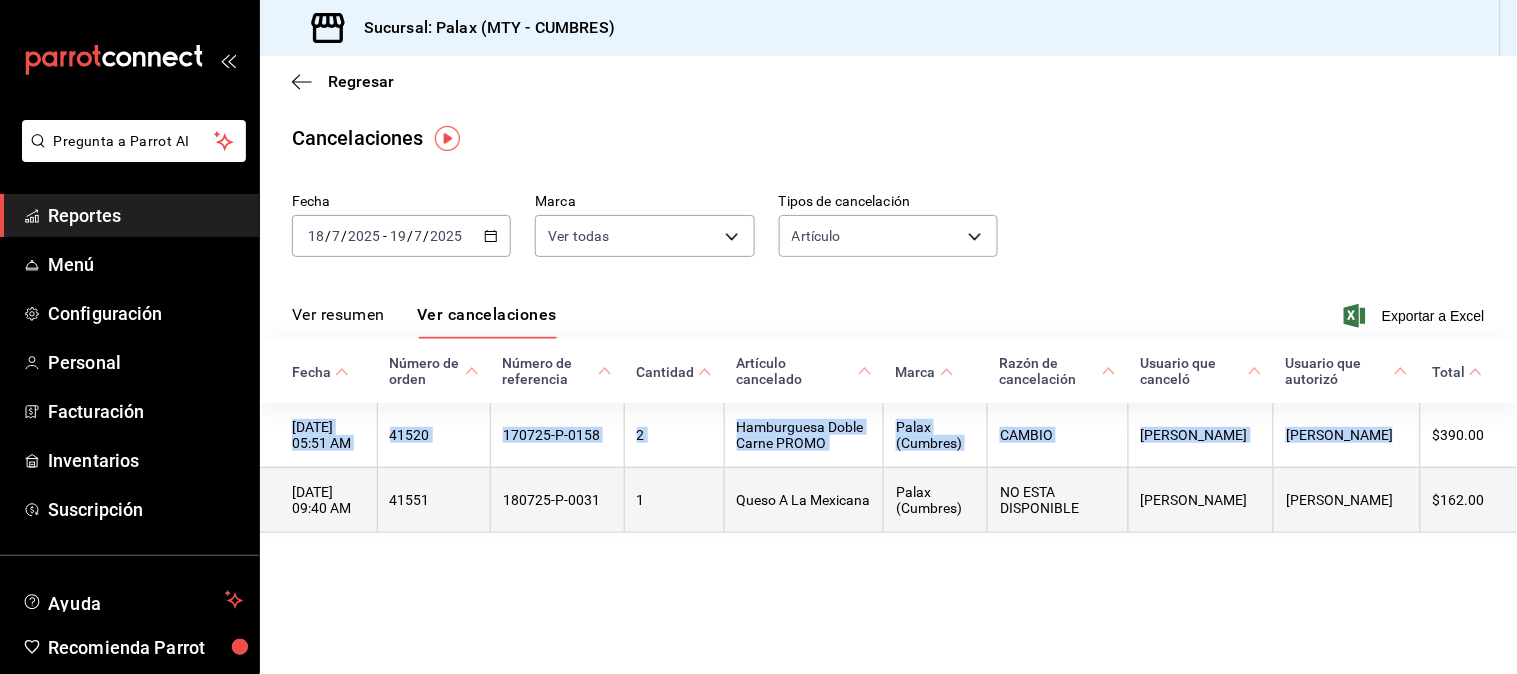 click on "[DATE] 09:40 AM" at bounding box center [318, 500] 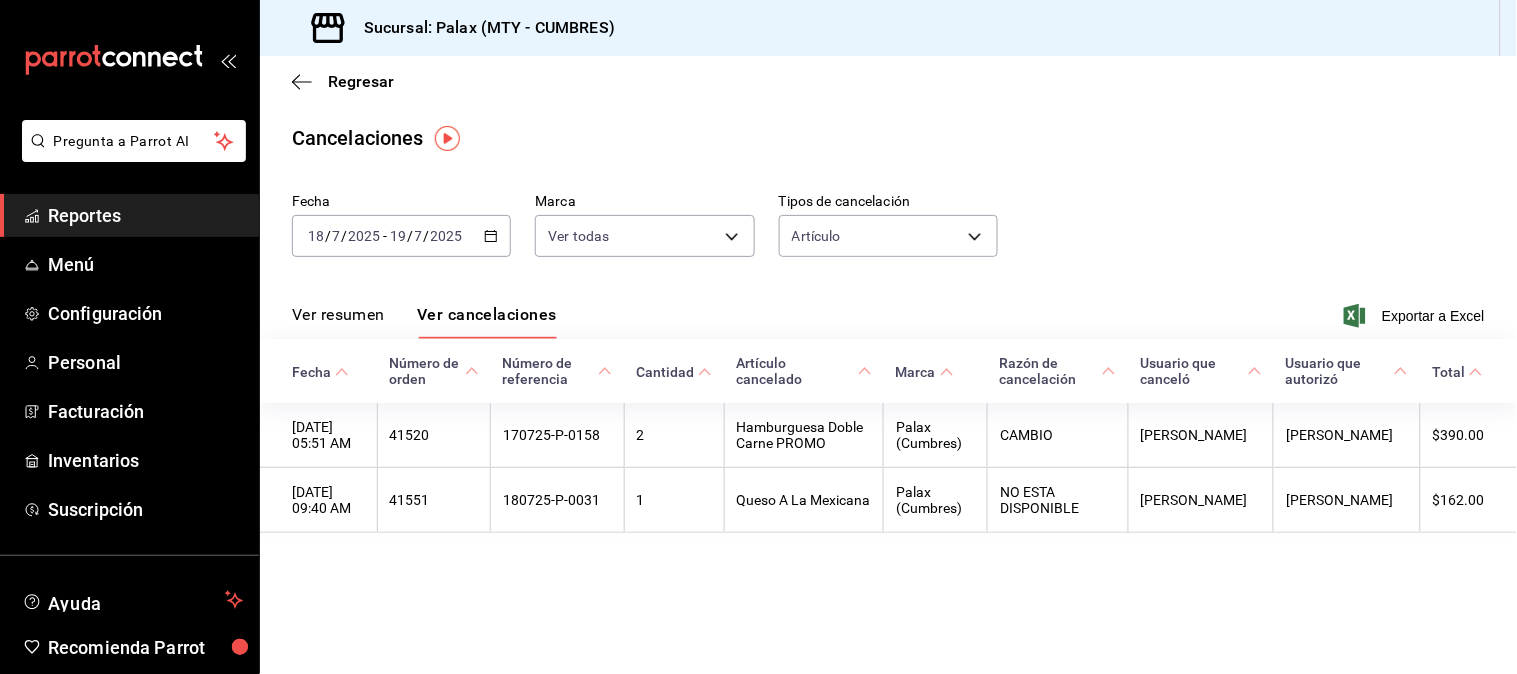 click on "Regresar Cancelaciones Fecha [DATE] [DATE] - [DATE] [DATE] Marca Ver todas [object Object] Tipos de cancelación Artículo ORDER_ITEM Ver resumen Ver cancelaciones Exportar a Excel Fecha Número de orden Número de referencia Cantidad Artículo cancelado Marca Razón de cancelación Usuario que canceló Usuario que autorizó Total [DATE] 05:51 AM 41520 170725-P-0158 2 Hamburguesa Doble Carne PROMO Palax (Cumbres) CAMBIO [PERSON_NAME] [PERSON_NAME] $390.00 [DATE] 09:40 AM 41551 180725-P-0031 1 Queso A La Mexicana Palax (Cumbres) NO ESTA DISPONIBLE [PERSON_NAME] [PERSON_NAME] $162.00" at bounding box center [888, 365] 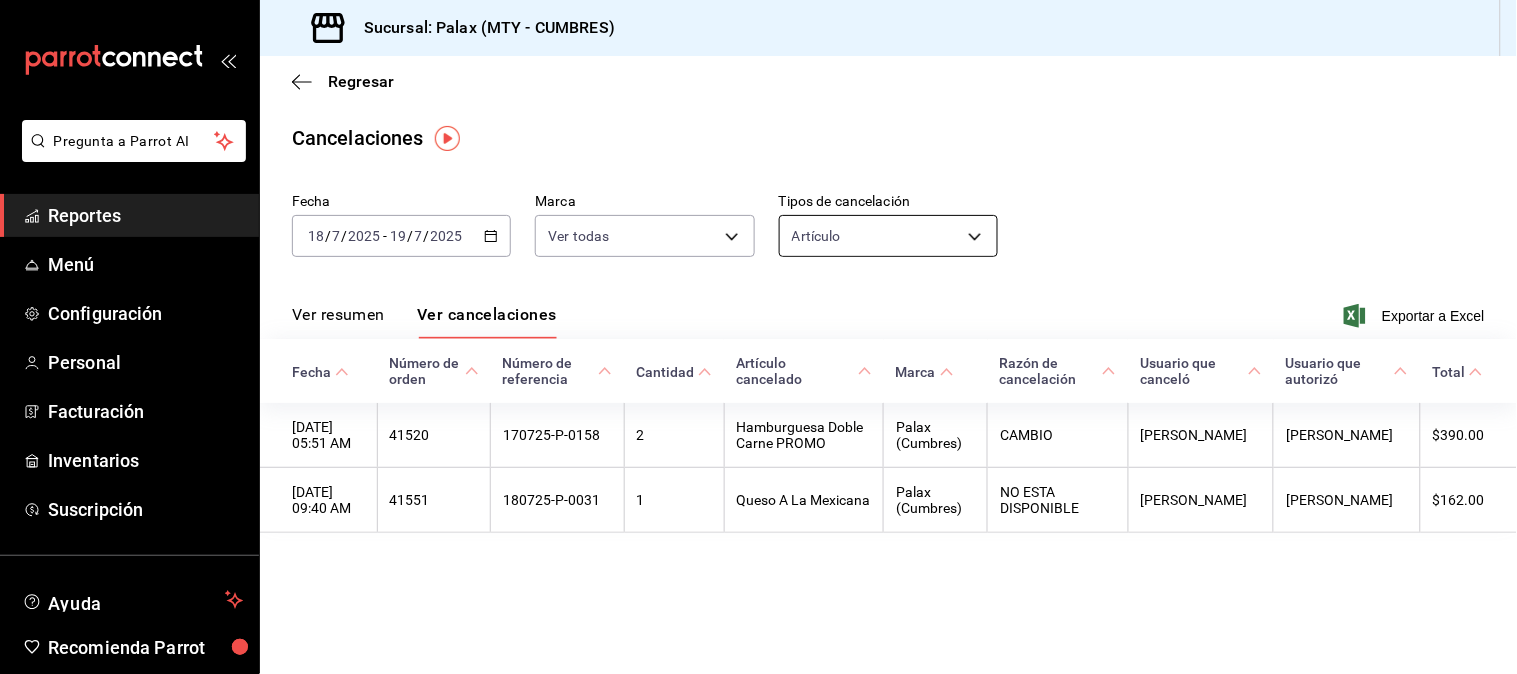click on "Pregunta a Parrot AI Reportes   Menú   Configuración   Personal   Facturación   Inventarios   Suscripción   Ayuda Recomienda Parrot   [PERSON_NAME] N   Sugerir nueva función   Sucursal: Palax (MTY - CUMBRES) Regresar Cancelaciones Fecha [DATE] [DATE] - [DATE] [DATE] Marca Ver todas [object Object] Tipos de cancelación Artículo ORDER_ITEM Ver resumen Ver cancelaciones Exportar a Excel Fecha Número de orden Número de referencia Cantidad Artículo cancelado Marca Razón de cancelación Usuario que canceló Usuario que autorizó Total [DATE] 05:51 AM 41520 170725-P-0158 2 Hamburguesa Doble Carne PROMO Palax (Cumbres) CAMBIO [PERSON_NAME] [PERSON_NAME] $390.00 [DATE] 09:40 AM 41551 180725-P-0031 1 Queso A La Mexicana Palax (Cumbres) NO ESTA DISPONIBLE [PERSON_NAME] [PERSON_NAME] $162.00 GANA 1 MES GRATIS EN TU SUSCRIPCIÓN AQUÍ Ver video tutorial Ir a video Pregunta a Parrot AI Reportes   Menú   Configuración   Personal   Facturación   Inventarios   Suscripción" at bounding box center [758, 337] 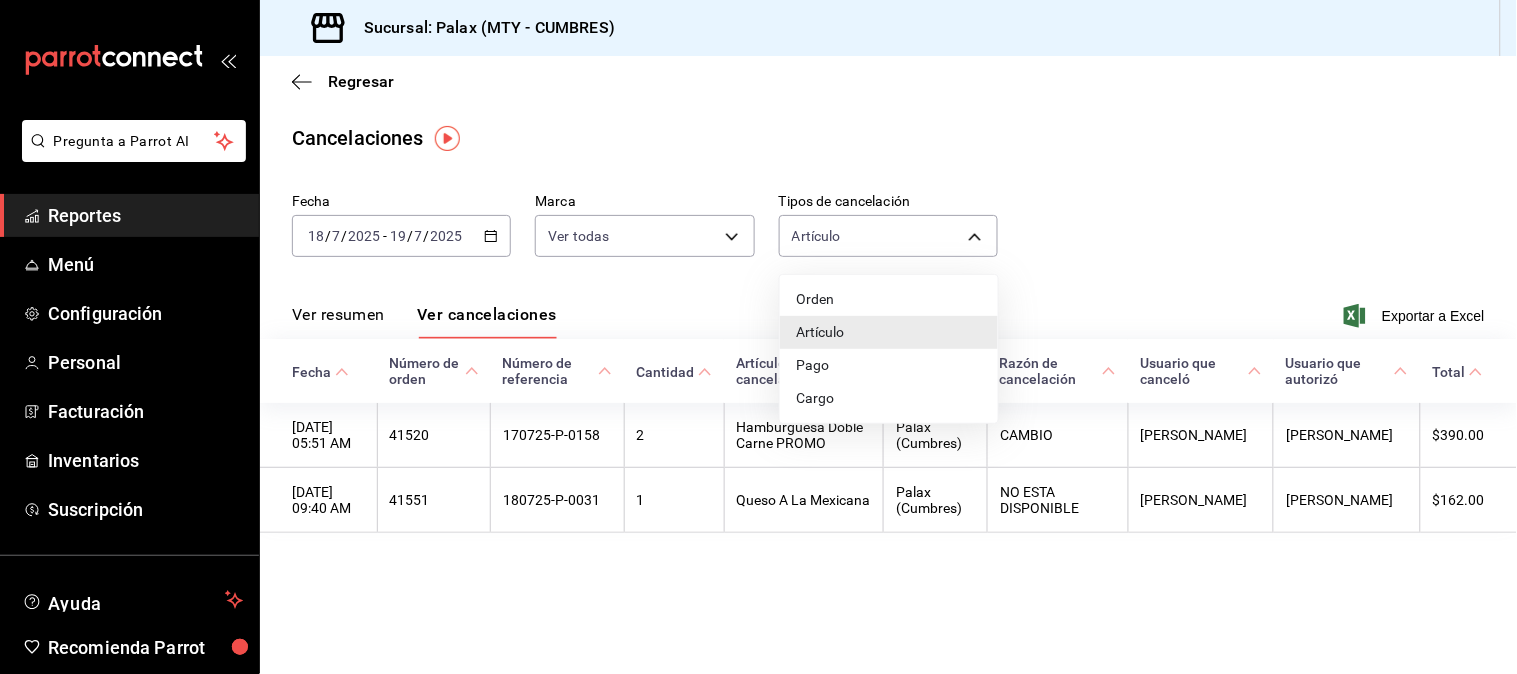 click on "Pago" at bounding box center [889, 365] 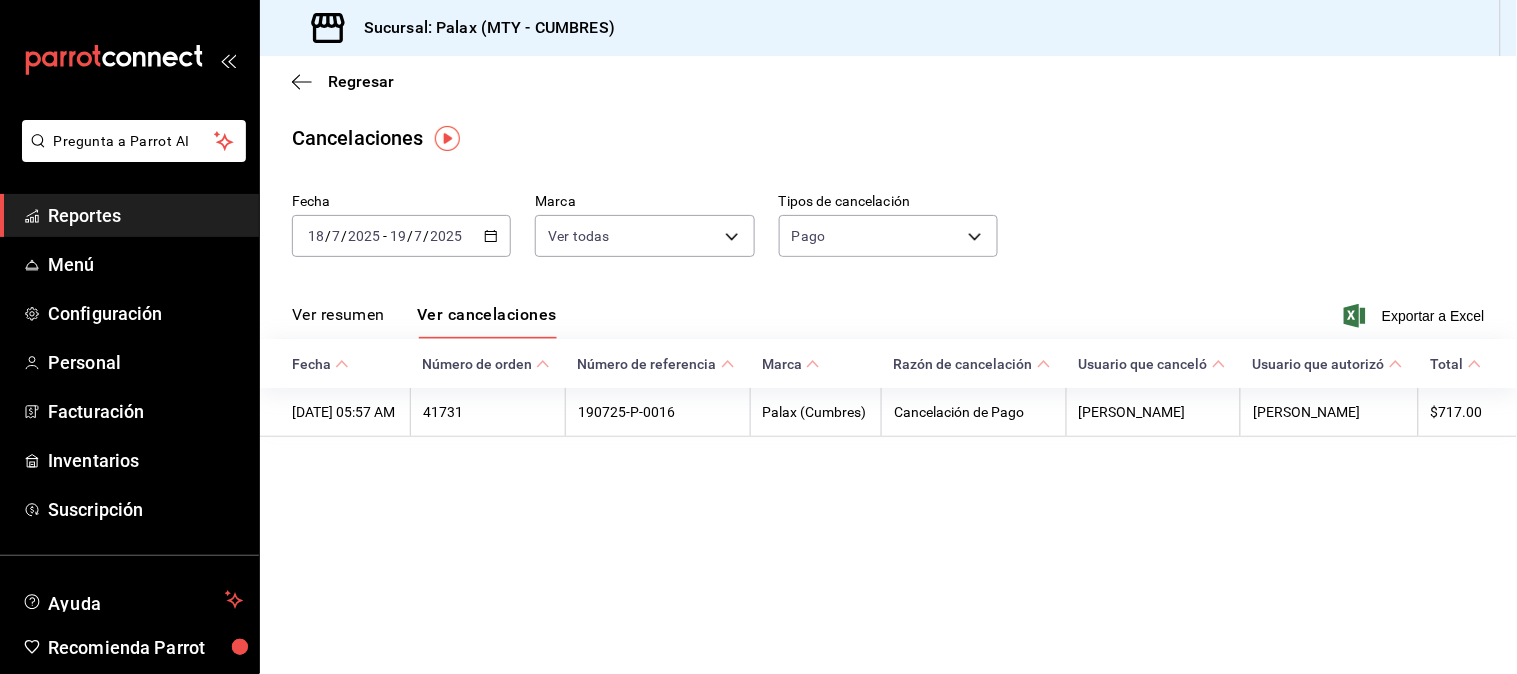 click on "Fecha [DATE] [DATE] - [DATE] [DATE] Marca Ver todas [object Object] Tipos de cancelación Pago ORDER_PAYMENT" at bounding box center [888, 233] 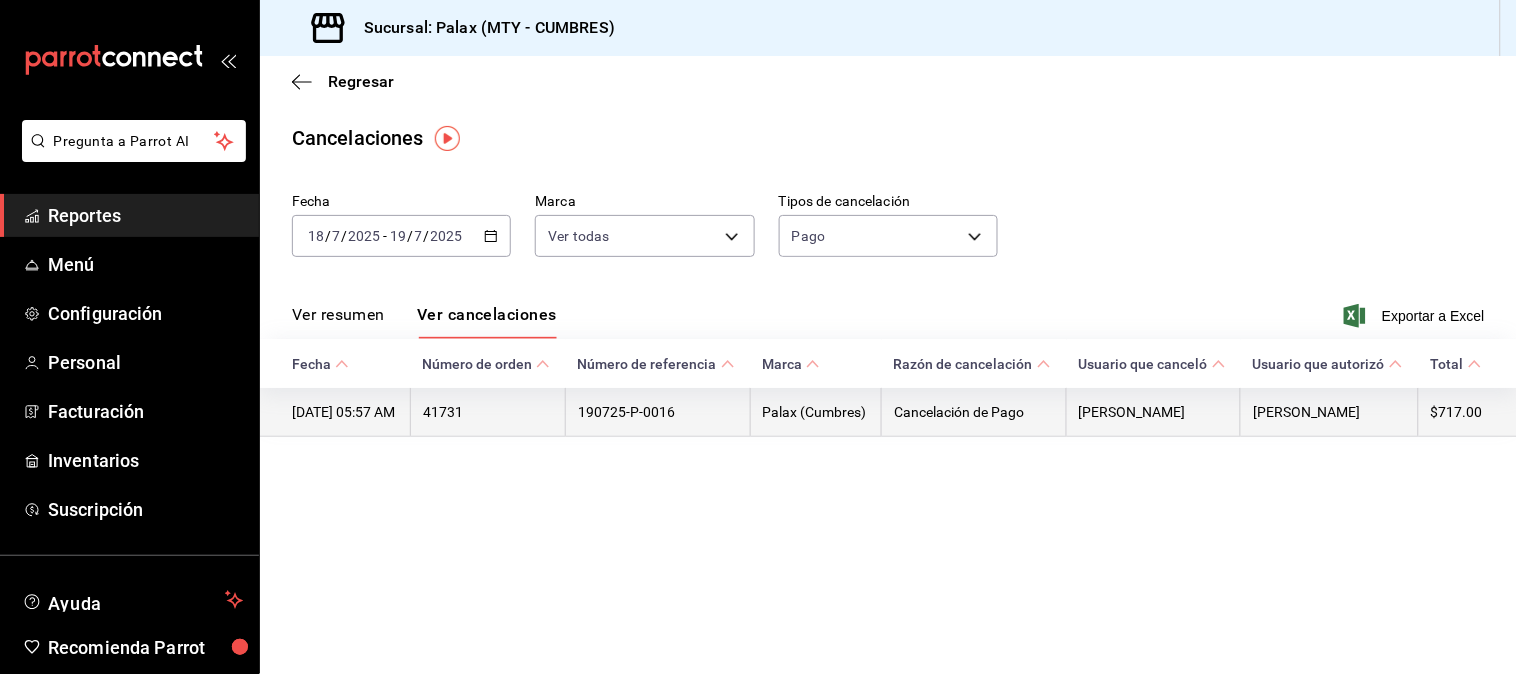click on "190725-P-0016" at bounding box center [658, 412] 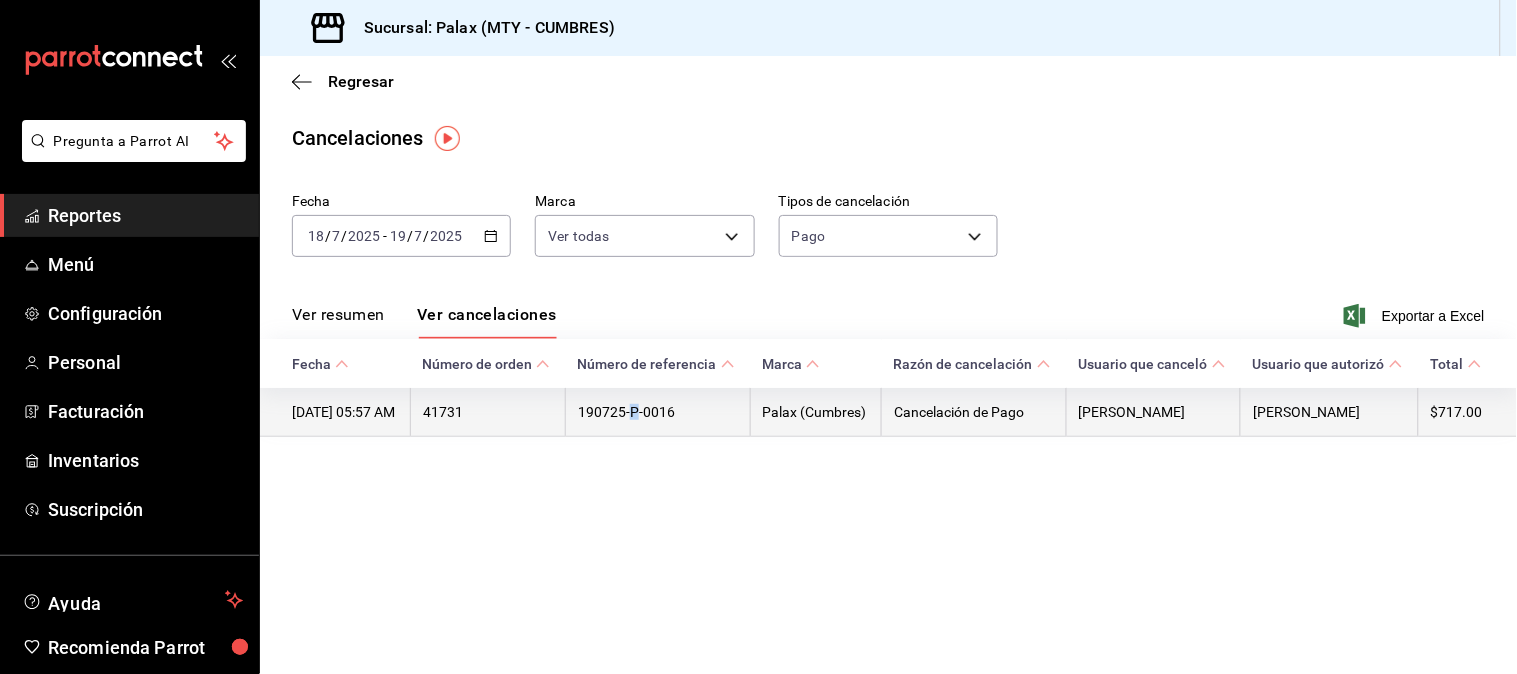 click on "190725-P-0016" at bounding box center (658, 412) 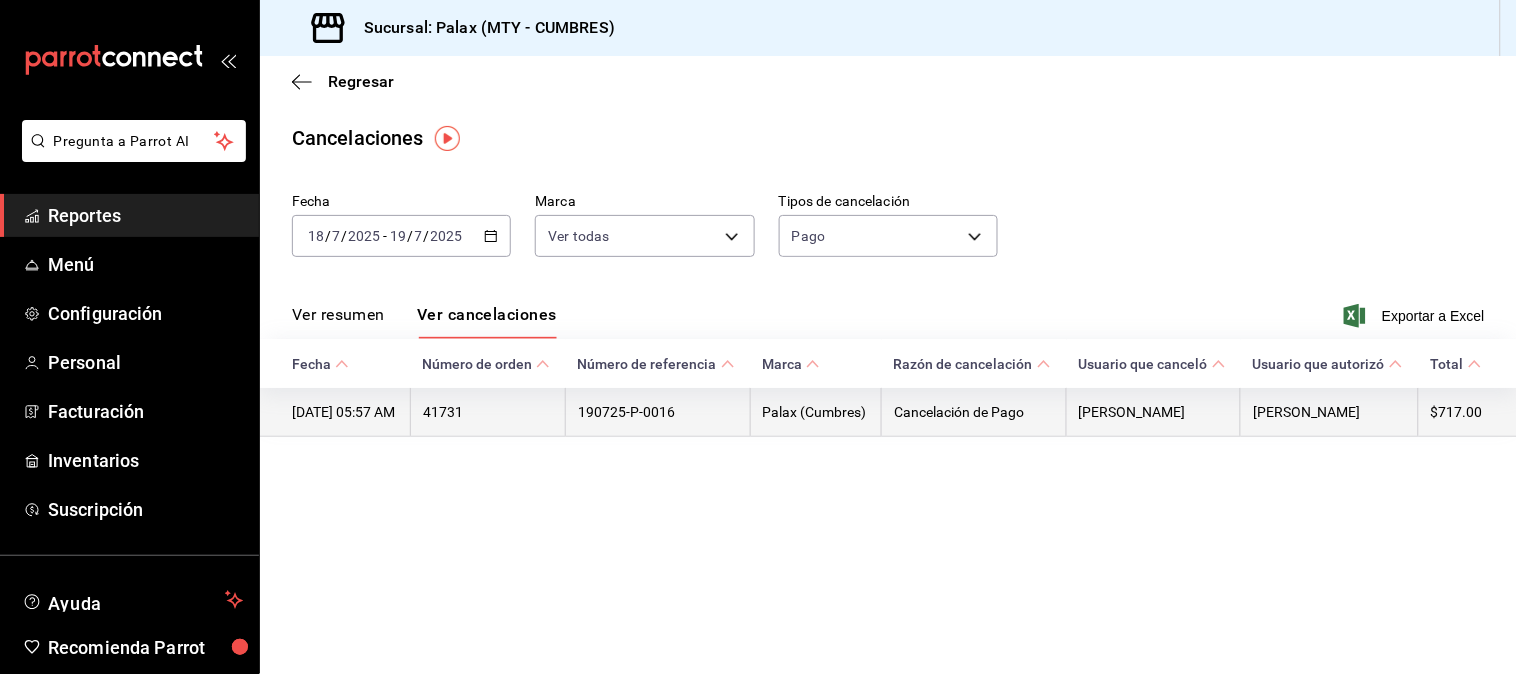 click on "190725-P-0016" at bounding box center (658, 412) 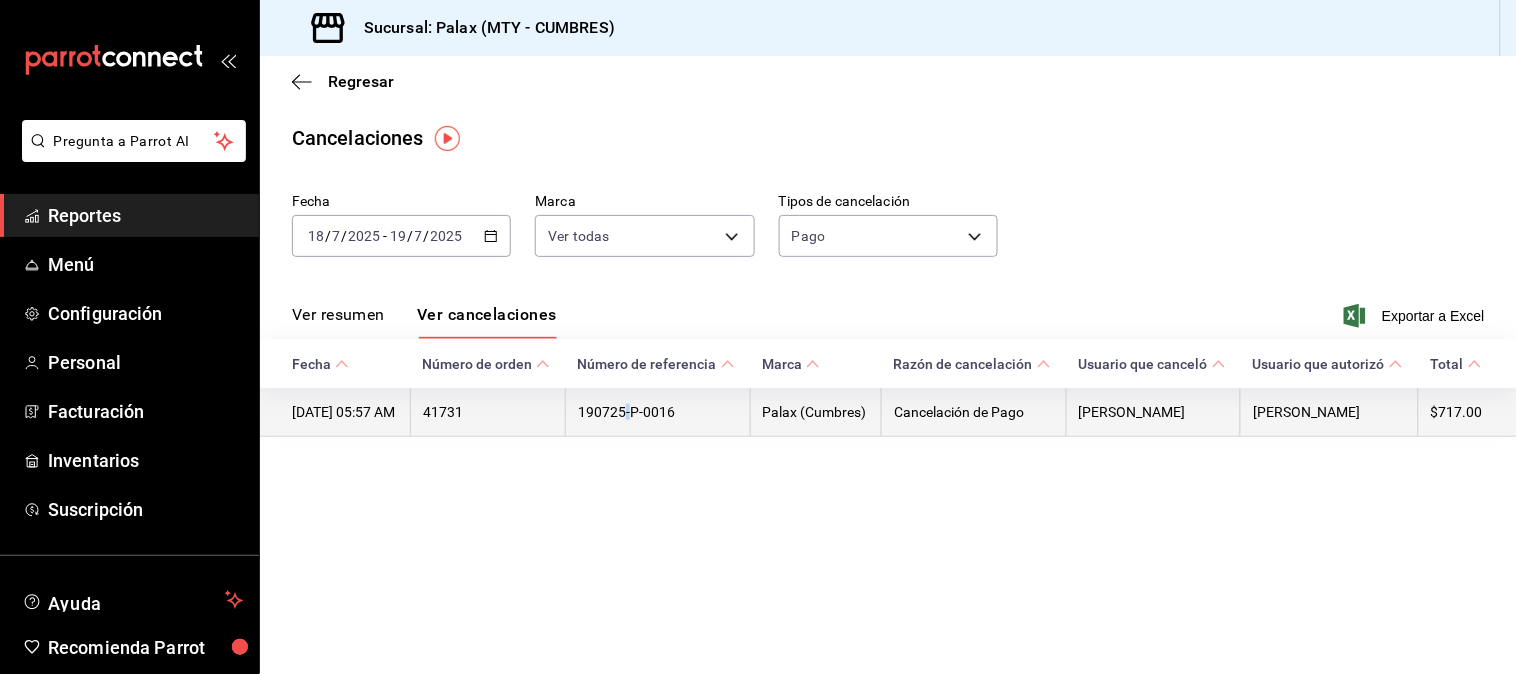 click on "190725-P-0016" at bounding box center (658, 412) 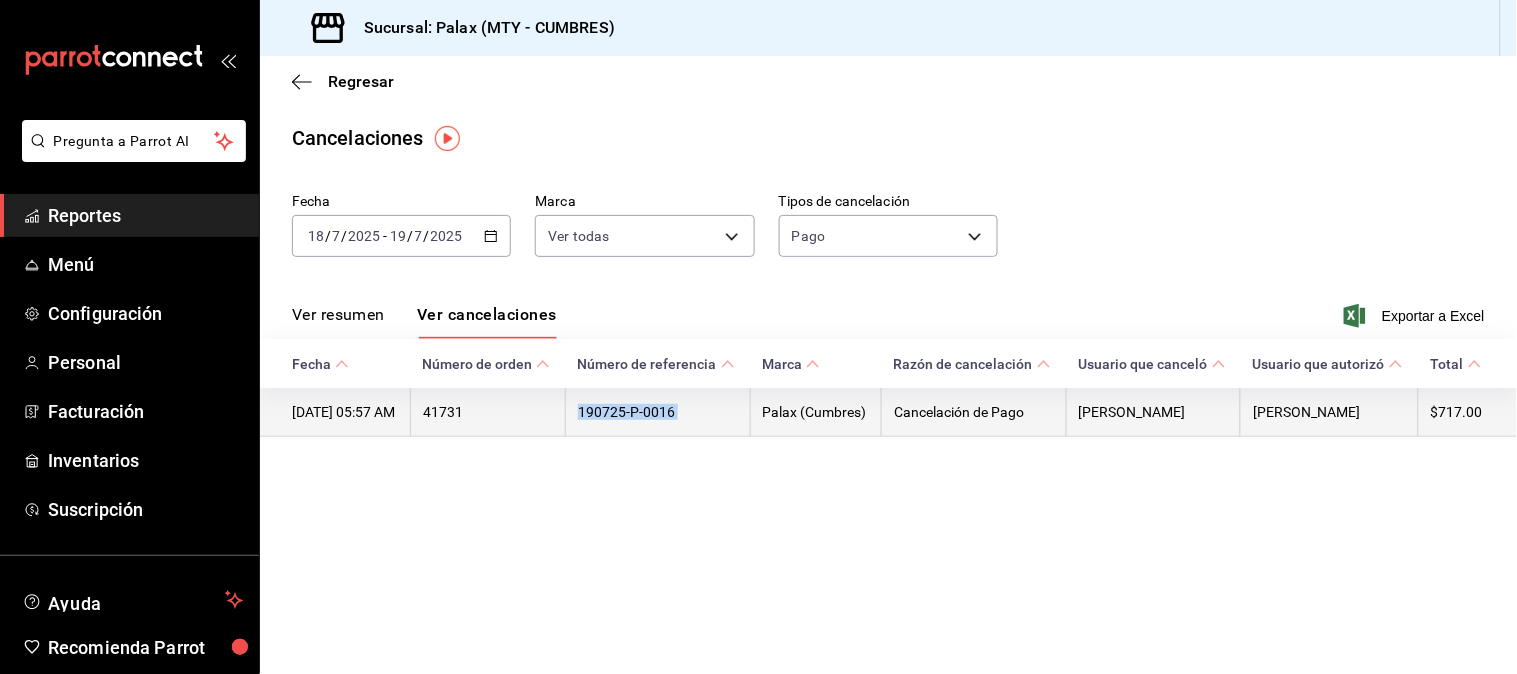 click on "190725-P-0016" at bounding box center (658, 412) 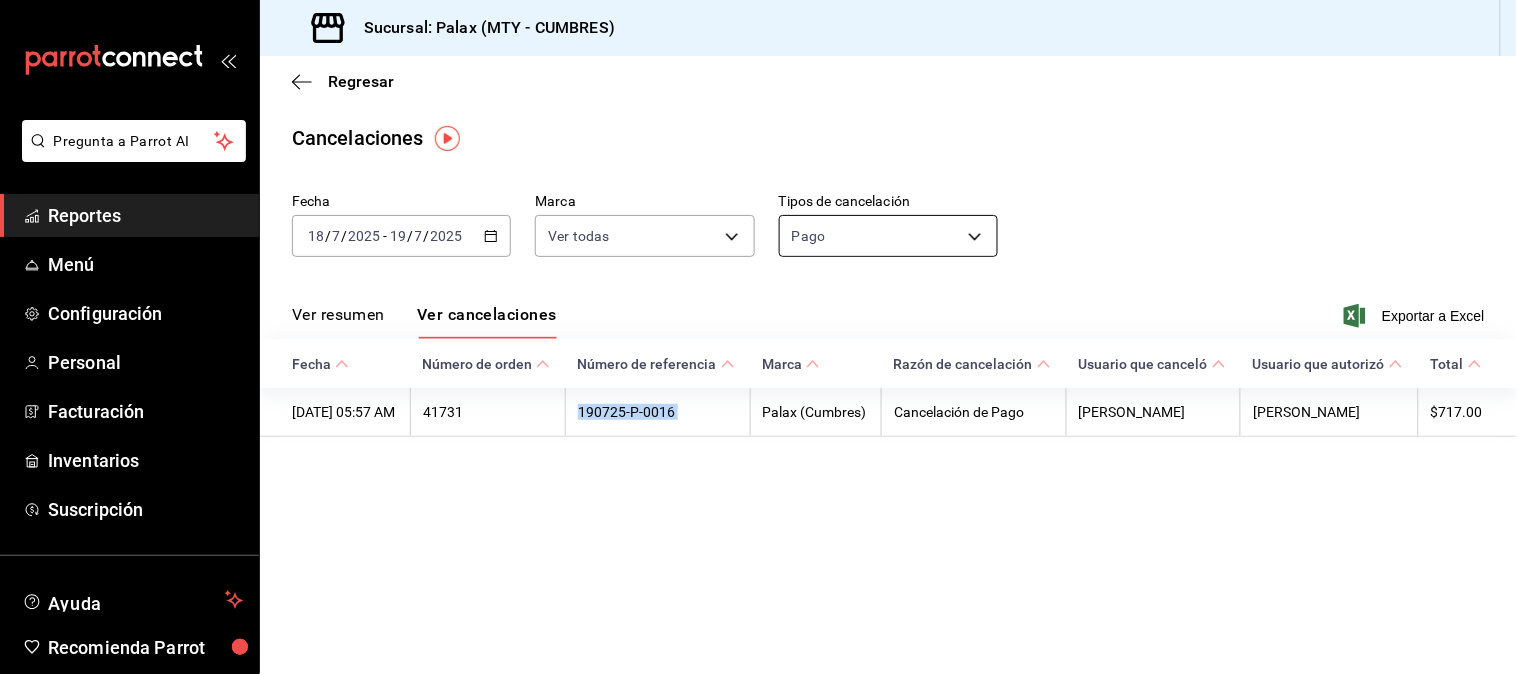 click on "Pregunta a Parrot AI Reportes   Menú   Configuración   Personal   Facturación   Inventarios   Suscripción   Ayuda Recomienda Parrot   [PERSON_NAME] N   Sugerir nueva función   Sucursal: Palax (MTY - CUMBRES) Regresar Cancelaciones Fecha [DATE] [DATE] - [DATE] [DATE] Marca Ver todas [object Object] Tipos de cancelación Pago ORDER_PAYMENT Ver resumen Ver cancelaciones Exportar a Excel Fecha Número de orden Número de referencia Marca Razón de cancelación Usuario que canceló Usuario que autorizó Total [DATE] 05:57 AM 41731 190725-P-0016 Palax (Cumbres) Cancelación de Pago [PERSON_NAME] [PERSON_NAME] $717.00 GANA 1 MES GRATIS EN TU SUSCRIPCIÓN AQUÍ ¿Recuerdas cómo empezó tu restaurante?
[DATE] puedes ayudar a un colega a tener el mismo cambio que tú viviste.
Recomienda Parrot directamente desde tu Portal Administrador.
Es fácil y rápido.
🎁 Por cada restaurante que se una, ganas 1 mes gratis. Ver video tutorial Ir a video Pregunta a Parrot AI Reportes   Menú     Personal" at bounding box center (758, 337) 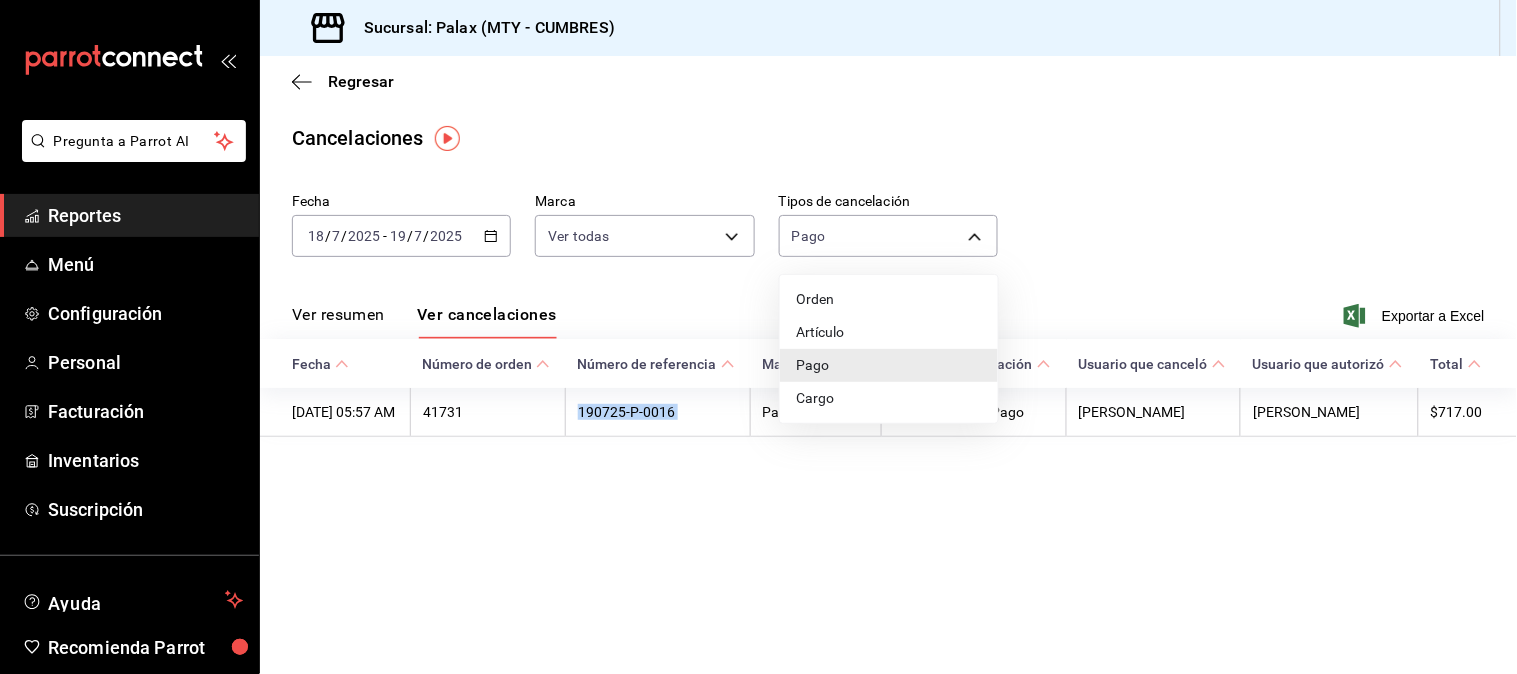 click on "Cargo" at bounding box center (889, 398) 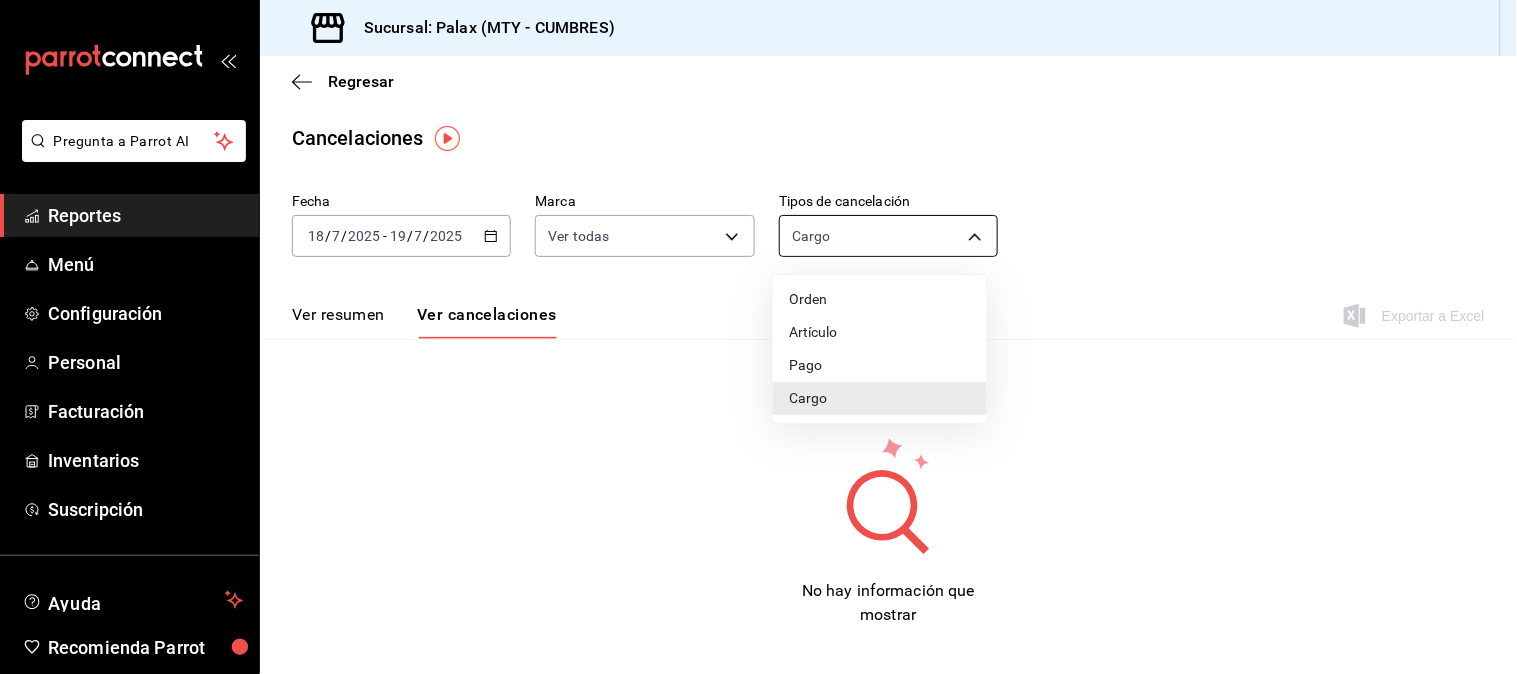 click on "Pregunta a Parrot AI Reportes   Menú   Configuración   Personal   Facturación   Inventarios   Suscripción   Ayuda Recomienda Parrot   [PERSON_NAME] N   Sugerir nueva función   Sucursal: Palax (MTY - CUMBRES) Regresar Cancelaciones Fecha [DATE] [DATE] - [DATE] [DATE] Marca Ver todas [object Object] Tipos de cancelación Cargo SERVICE_CHARGE Ver resumen Ver cancelaciones Exportar a Excel No hay información que mostrar GANA 1 MES GRATIS EN TU SUSCRIPCIÓN AQUÍ ¿Recuerdas cómo empezó tu restaurante?
[DATE] puedes ayudar a un colega a tener el mismo cambio que tú viviste.
Recomienda Parrot directamente desde tu Portal Administrador.
Es fácil y rápido.
🎁 Por cada restaurante que se una, ganas 1 mes gratis. Ver video tutorial Ir a video Pregunta a Parrot AI Reportes   Menú   Configuración   Personal   Facturación   Inventarios   Suscripción   Ayuda Recomienda Parrot   [PERSON_NAME] N   Sugerir nueva función   Visitar centro de ayuda [PHONE_NUMBER] [EMAIL_ADDRESS][DOMAIN_NAME] Orden" at bounding box center (758, 337) 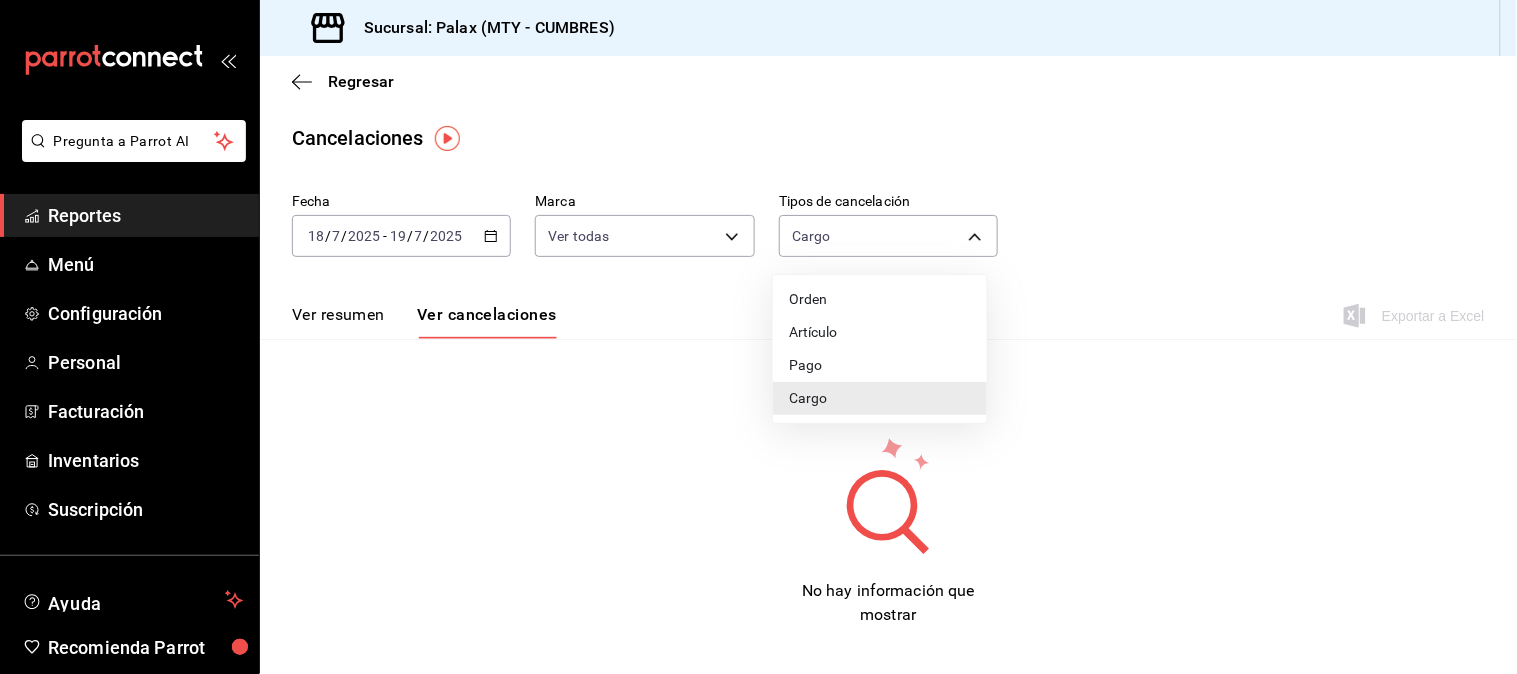 click on "Orden" at bounding box center (880, 299) 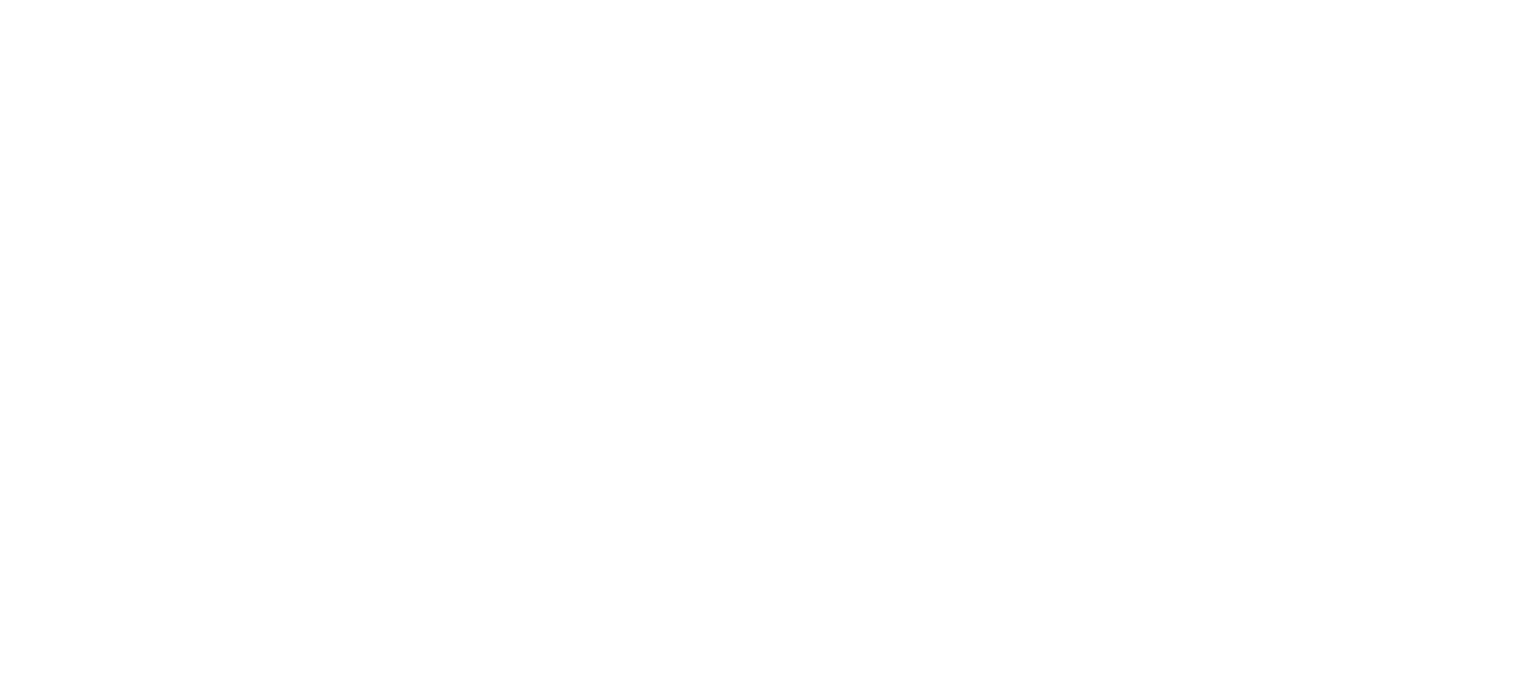 scroll, scrollTop: 0, scrollLeft: 0, axis: both 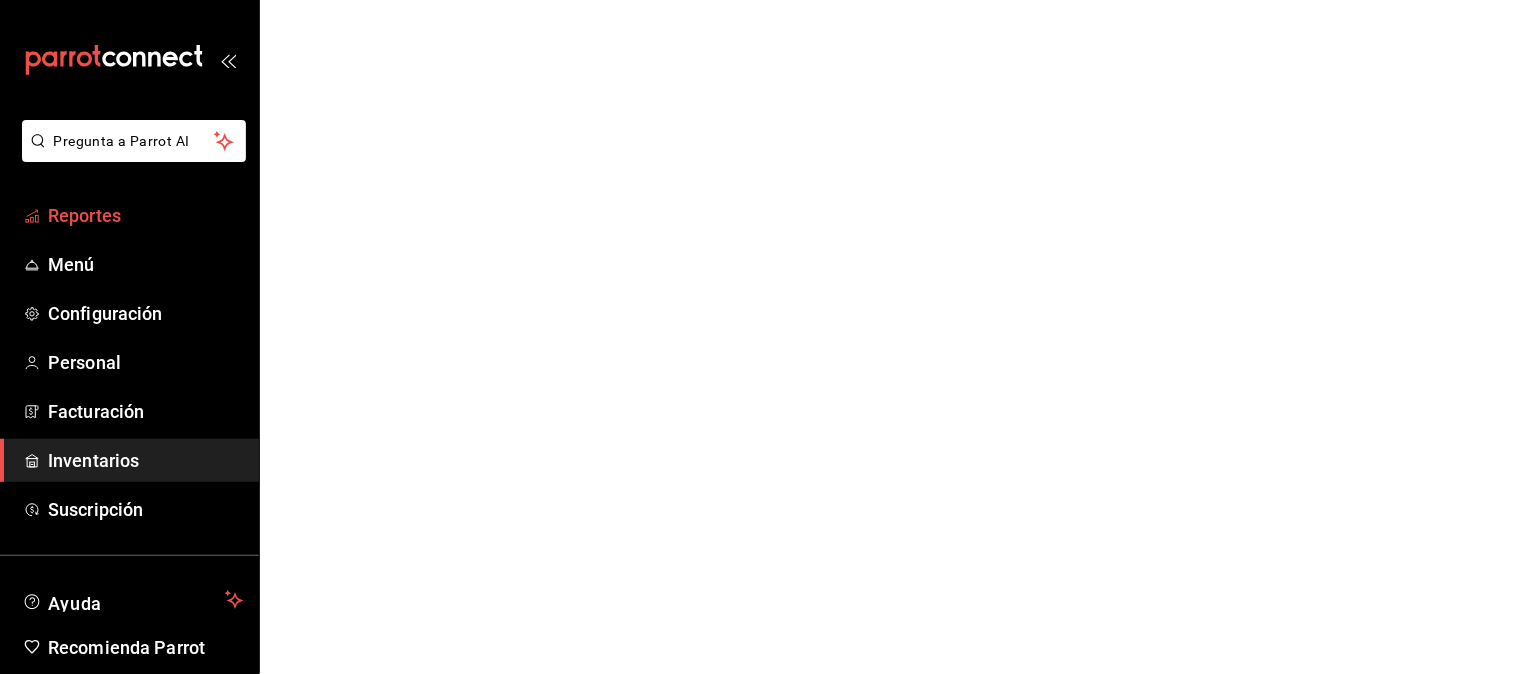 click on "Reportes" at bounding box center (145, 215) 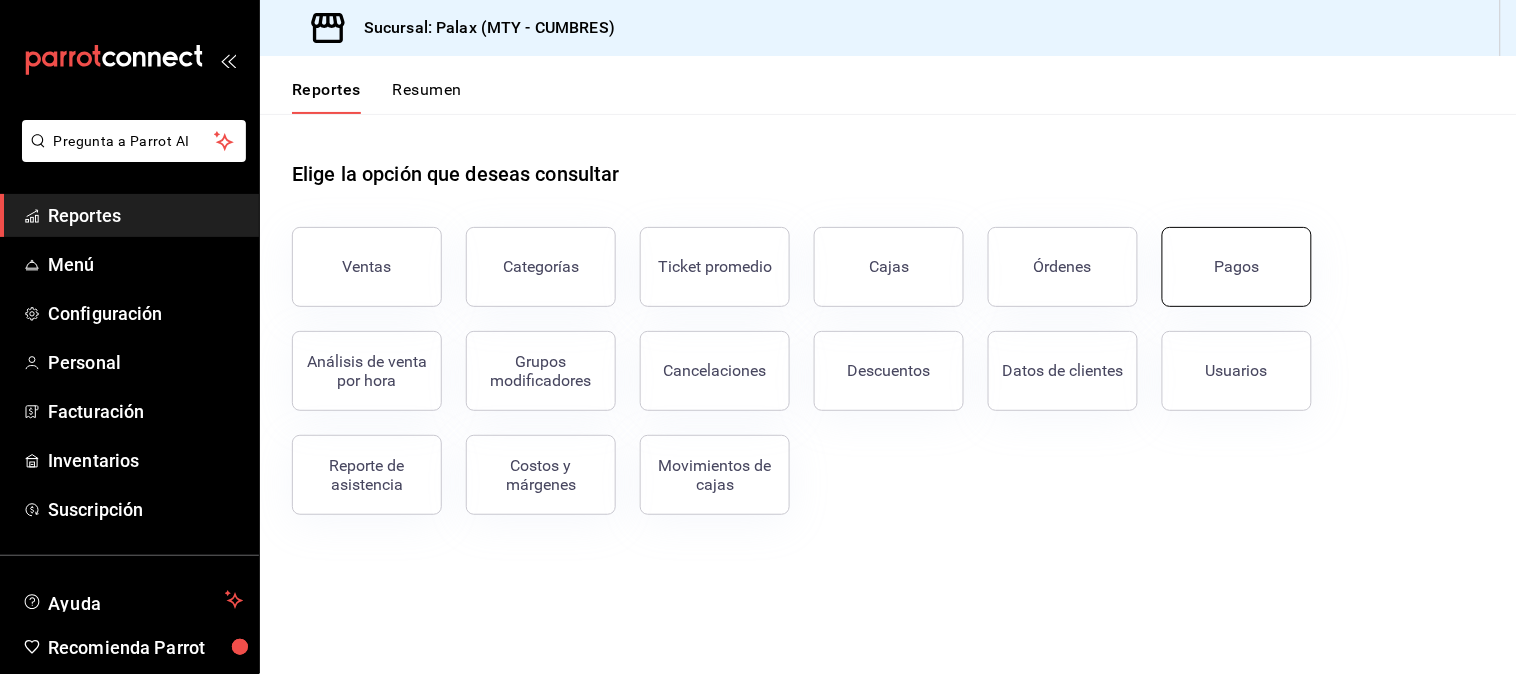 click on "Pagos" at bounding box center [1237, 266] 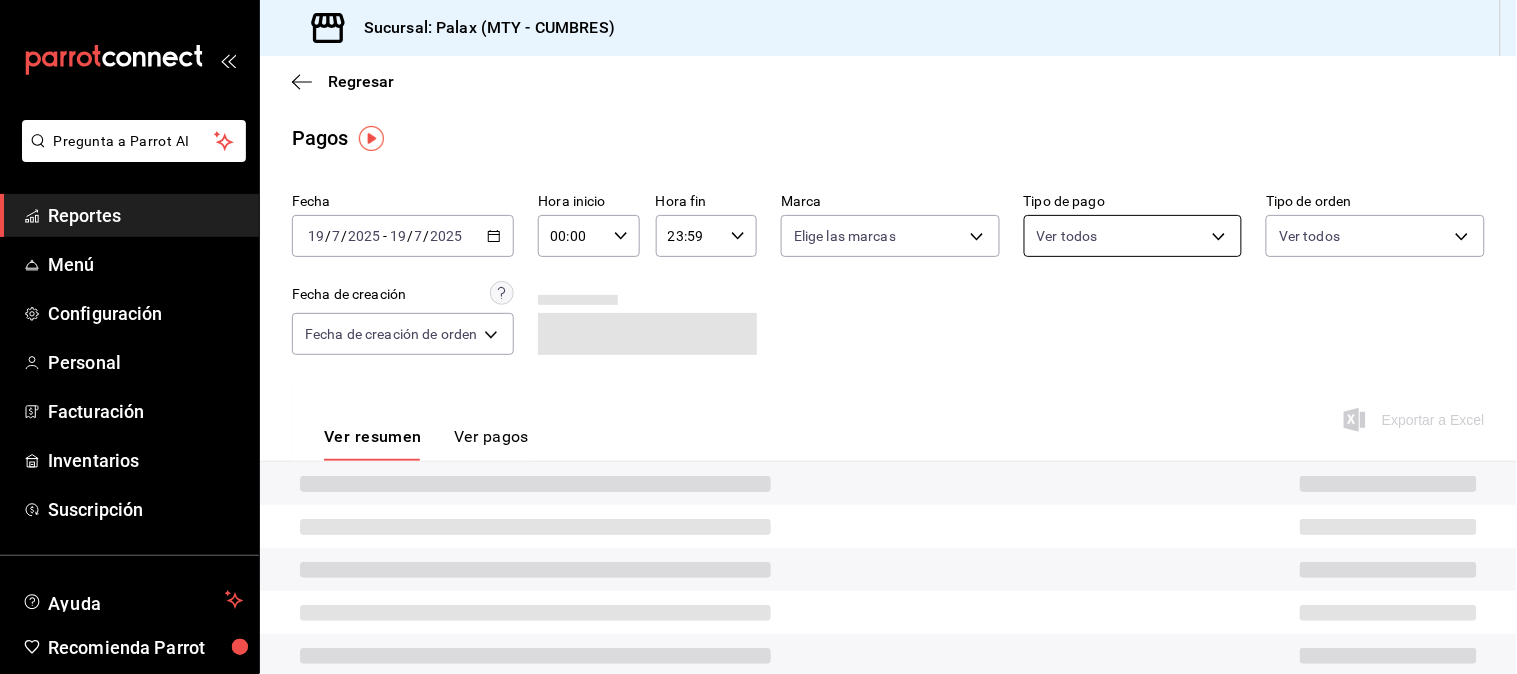 click on "Pregunta a Parrot AI Reportes   Menú   Configuración   Personal   Facturación   Inventarios   Suscripción   Ayuda Recomienda Parrot   [PERSON_NAME] N   Sugerir nueva función   Sucursal: Palax (MTY - CUMBRES) Regresar Pagos Fecha [DATE] [DATE] - [DATE] [DATE] Hora inicio 00:00 Hora inicio Hora fin 23:59 Hora fin Marca Elige las marcas Tipo de pago Ver todos Tipo de orden Ver todos Fecha de creación   Fecha de creación de orden ORDER Ver resumen Ver pagos Exportar a Excel GANA 1 MES GRATIS EN TU SUSCRIPCIÓN AQUÍ ¿Recuerdas cómo empezó tu restaurante?
[PERSON_NAME] puedes ayudar a un colega a tener el mismo cambio que tú viviste.
Recomienda Parrot directamente desde tu Portal Administrador.
Es fácil y rápido.
🎁 Por cada restaurante que se una, ganas 1 mes gratis. Ver video tutorial Ir a video Pregunta a Parrot AI Reportes   Menú   Configuración   Personal   Facturación   Inventarios   Suscripción   Ayuda Recomienda Parrot   [PERSON_NAME] N   Sugerir nueva función   [PHONE_NUMBER]" at bounding box center [758, 337] 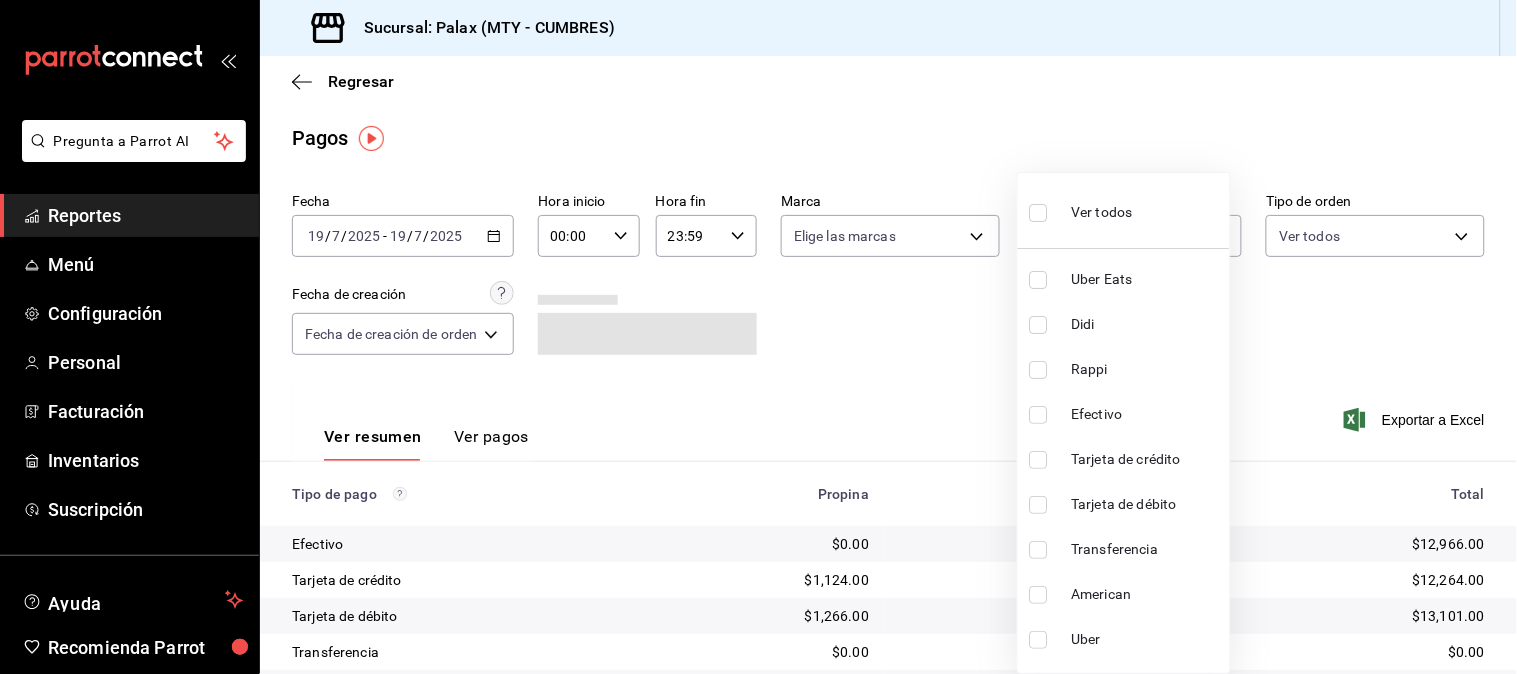 click at bounding box center (758, 337) 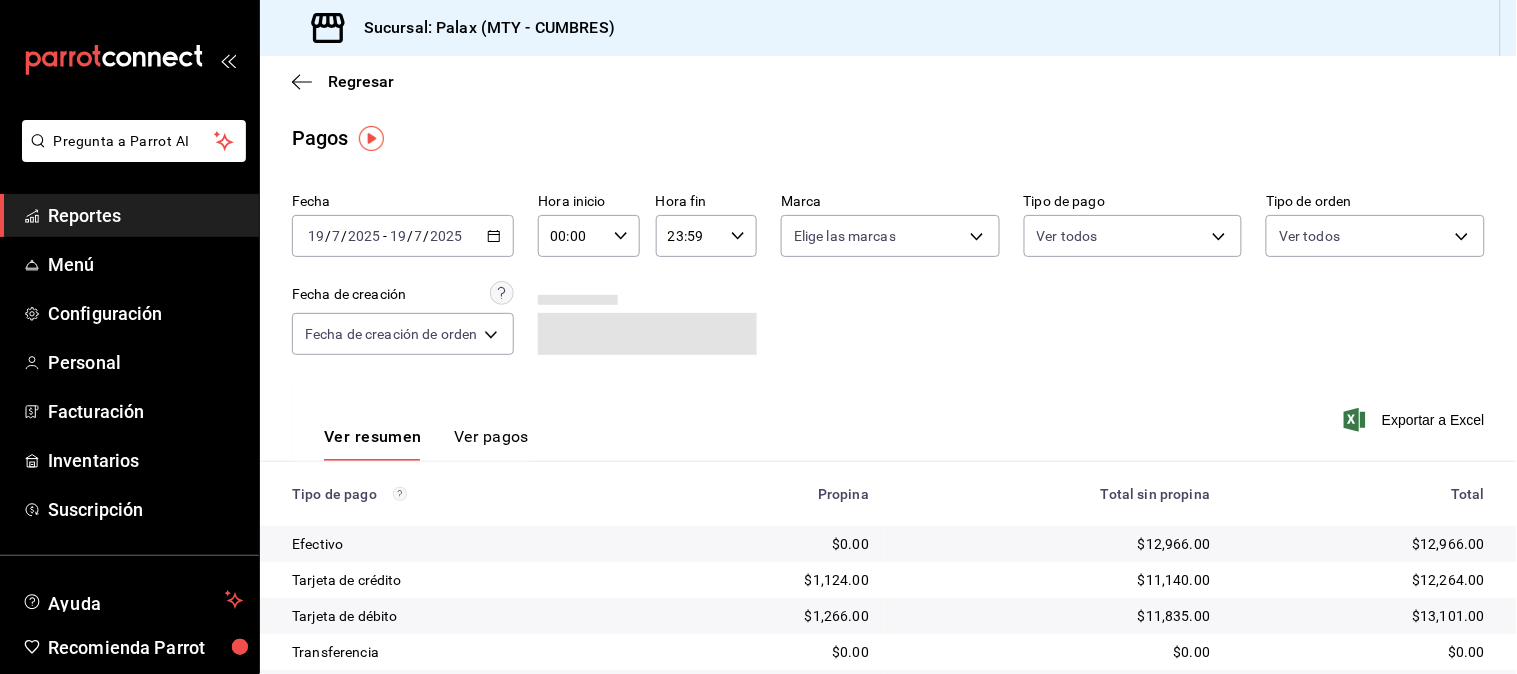 click on "[DATE] [DATE] - [DATE] [DATE]" at bounding box center (403, 236) 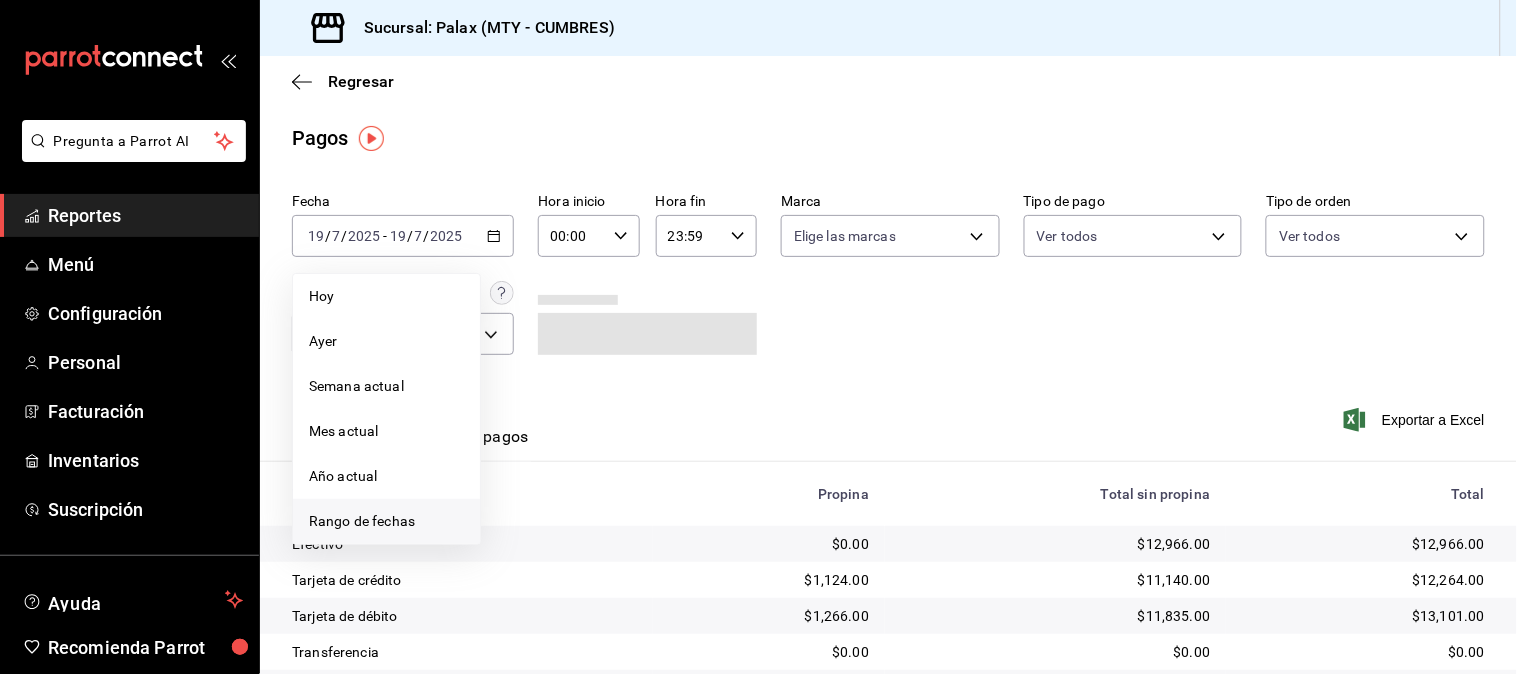 click on "Rango de fechas" at bounding box center [386, 521] 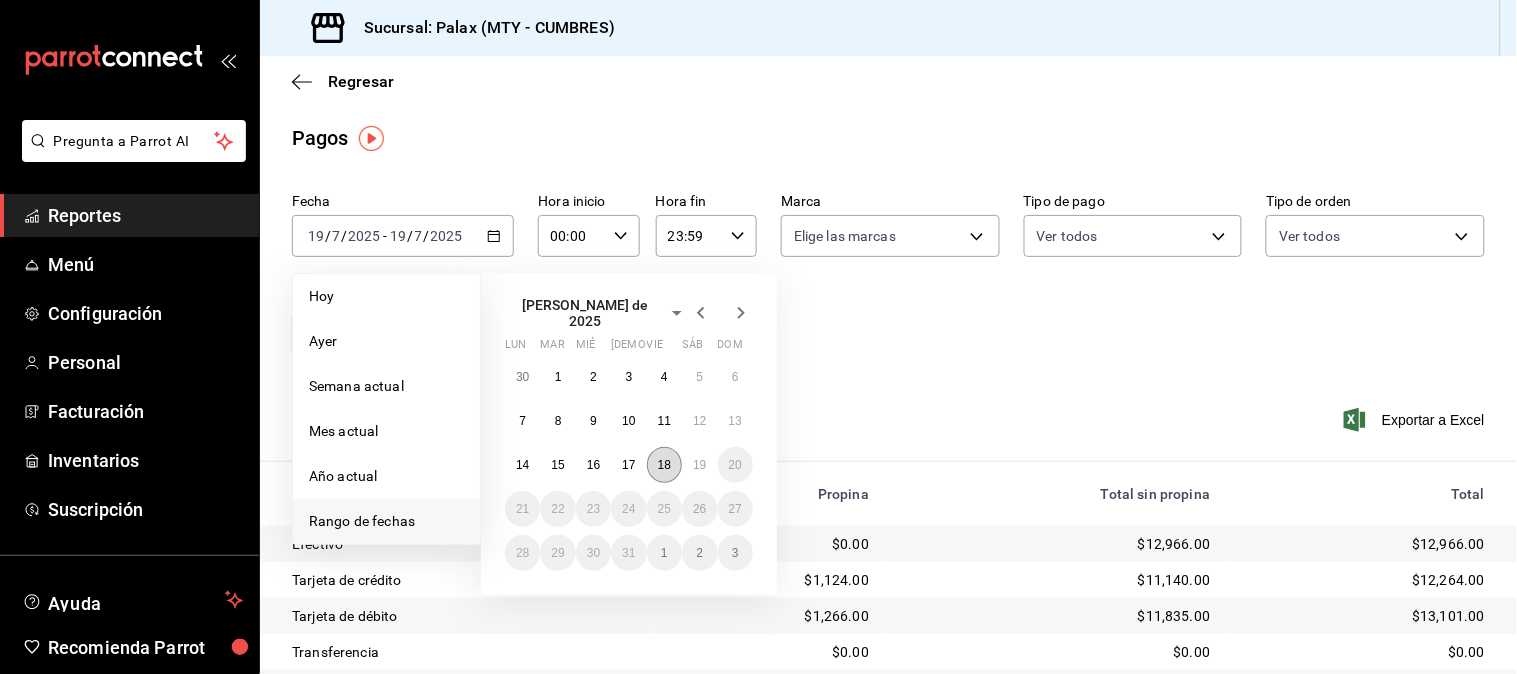 click on "18" at bounding box center [664, 465] 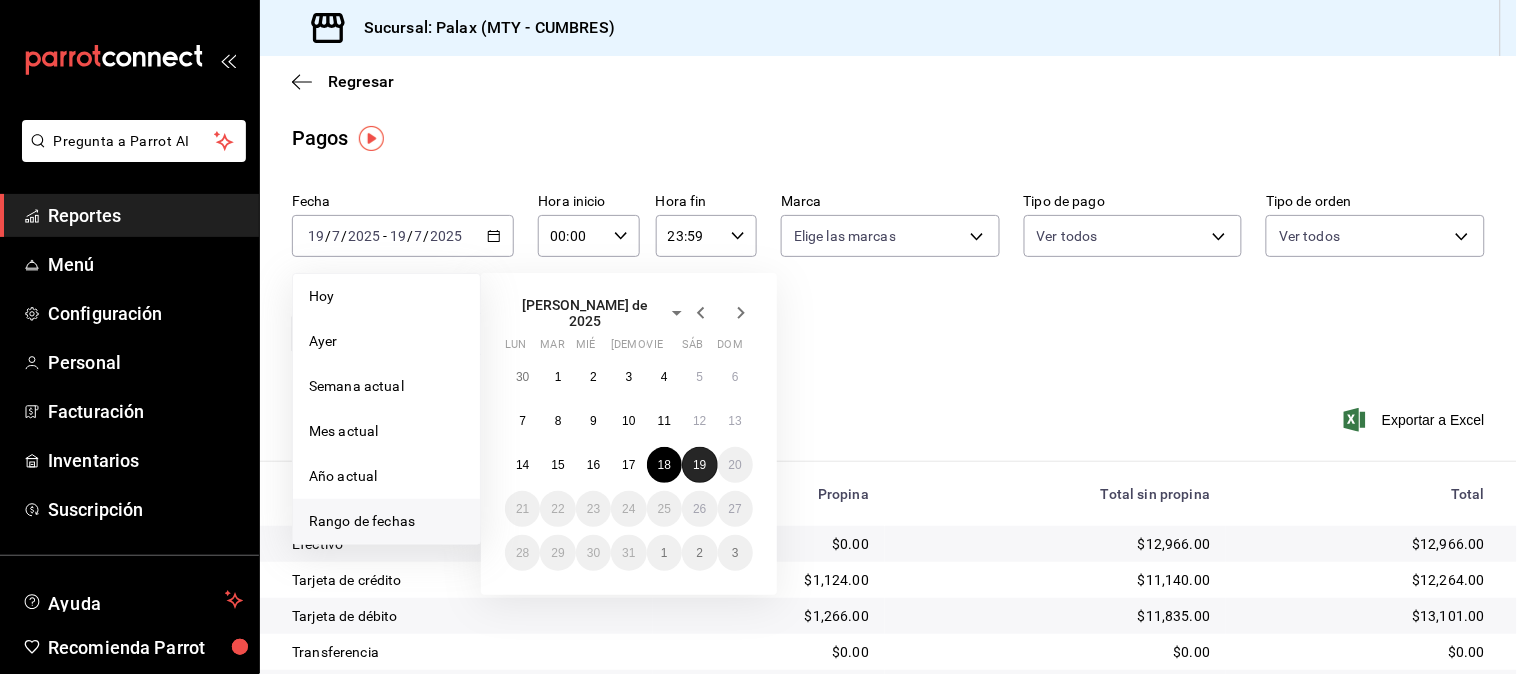 click on "19" at bounding box center [699, 465] 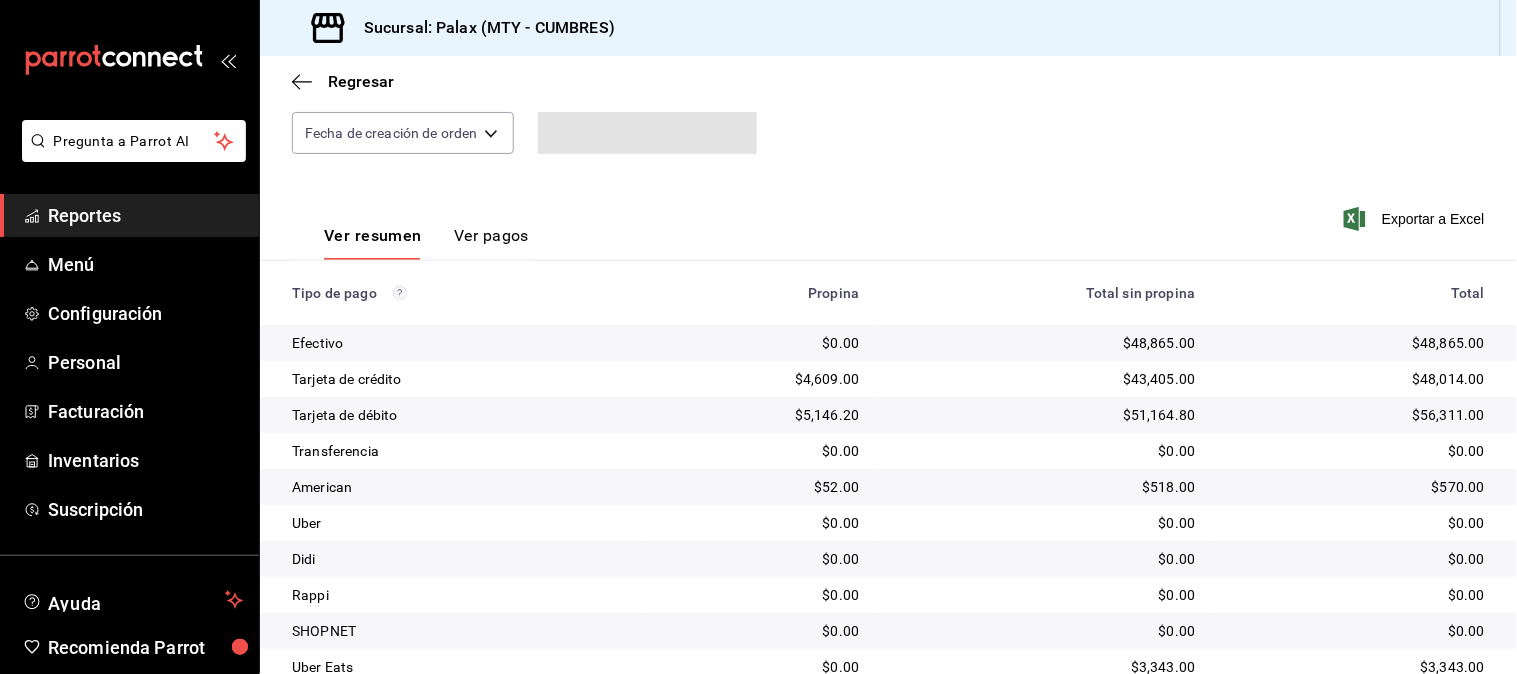 scroll, scrollTop: 0, scrollLeft: 0, axis: both 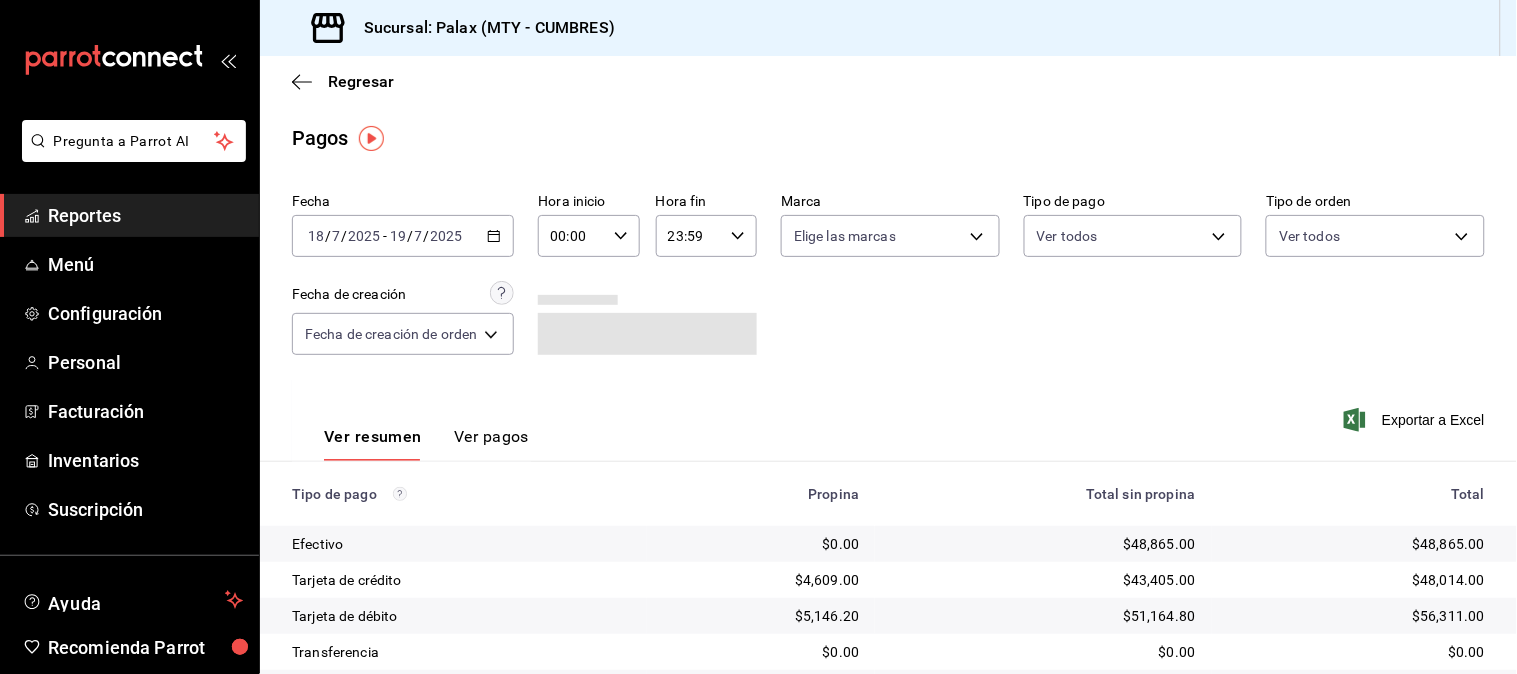 click on "Ver pagos" at bounding box center [491, 444] 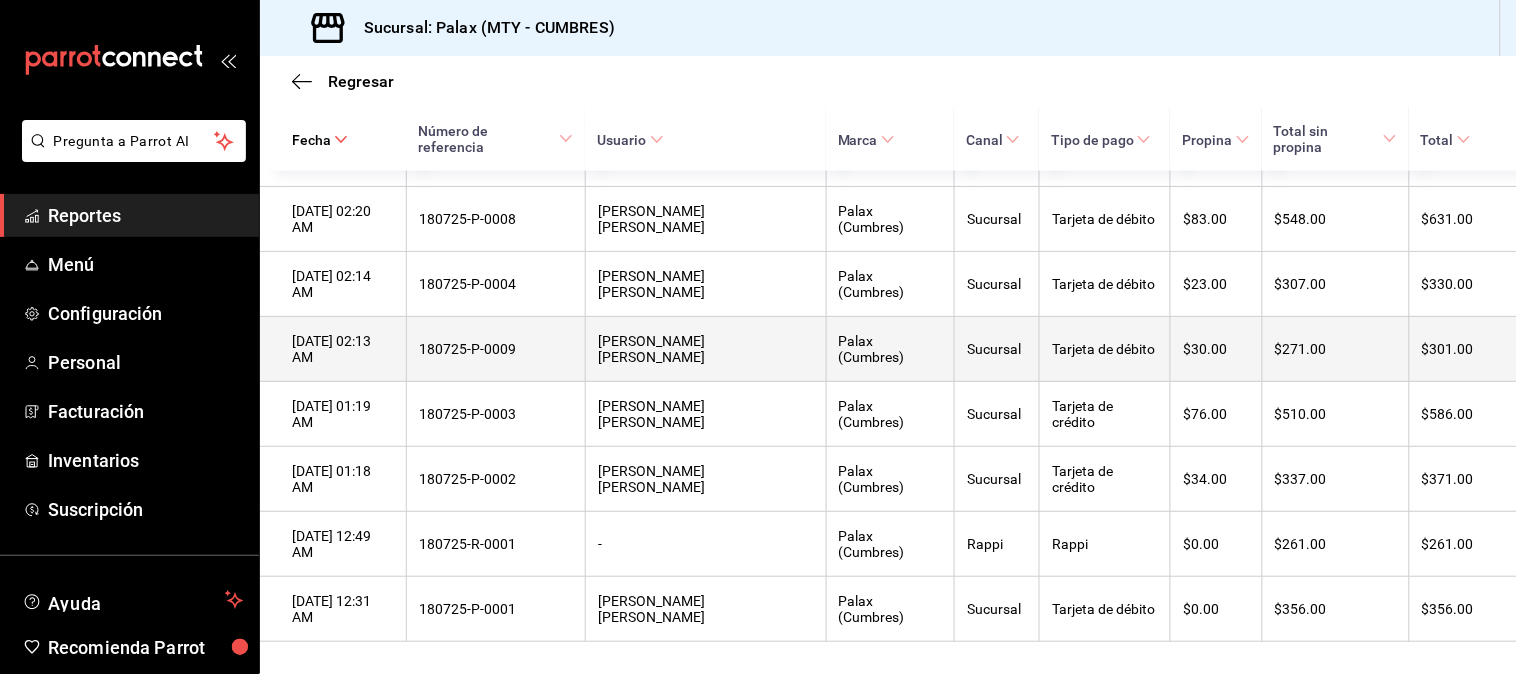 scroll, scrollTop: 18816, scrollLeft: 0, axis: vertical 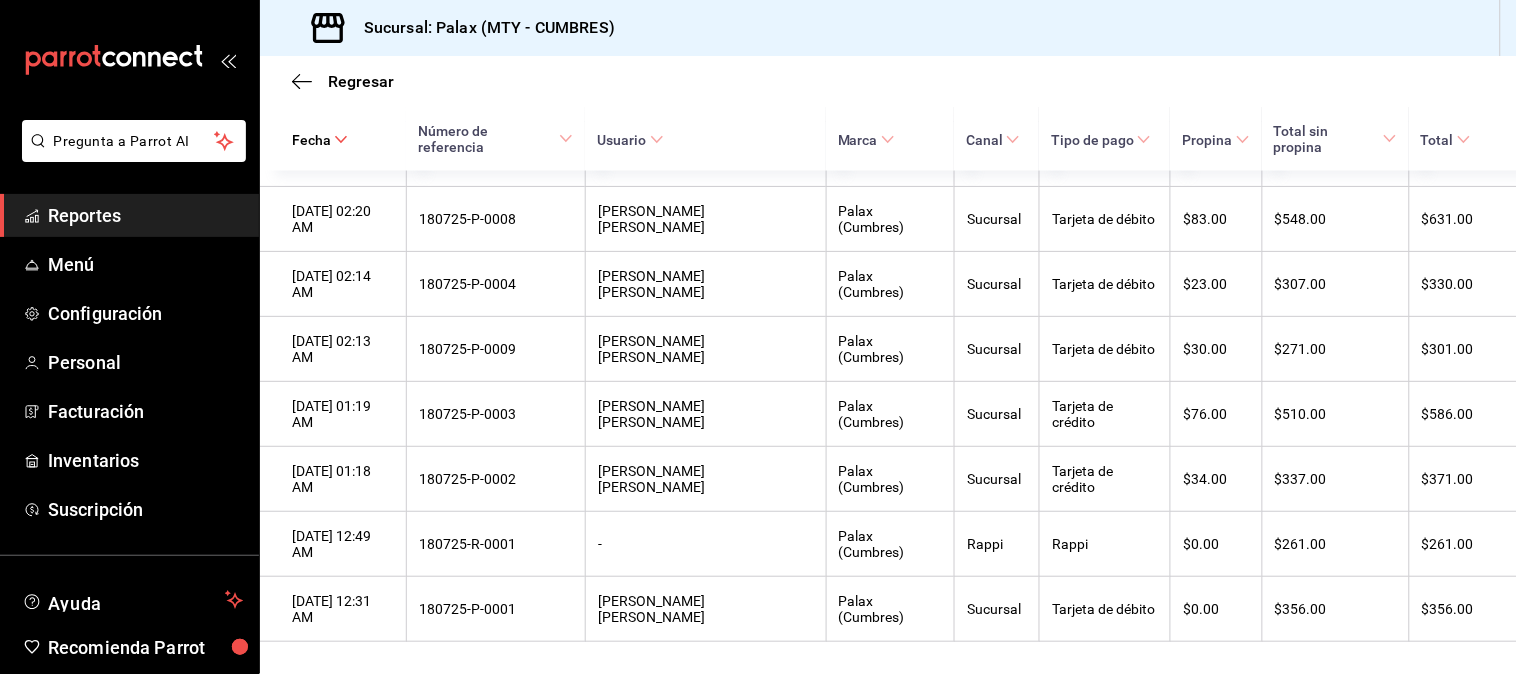 type 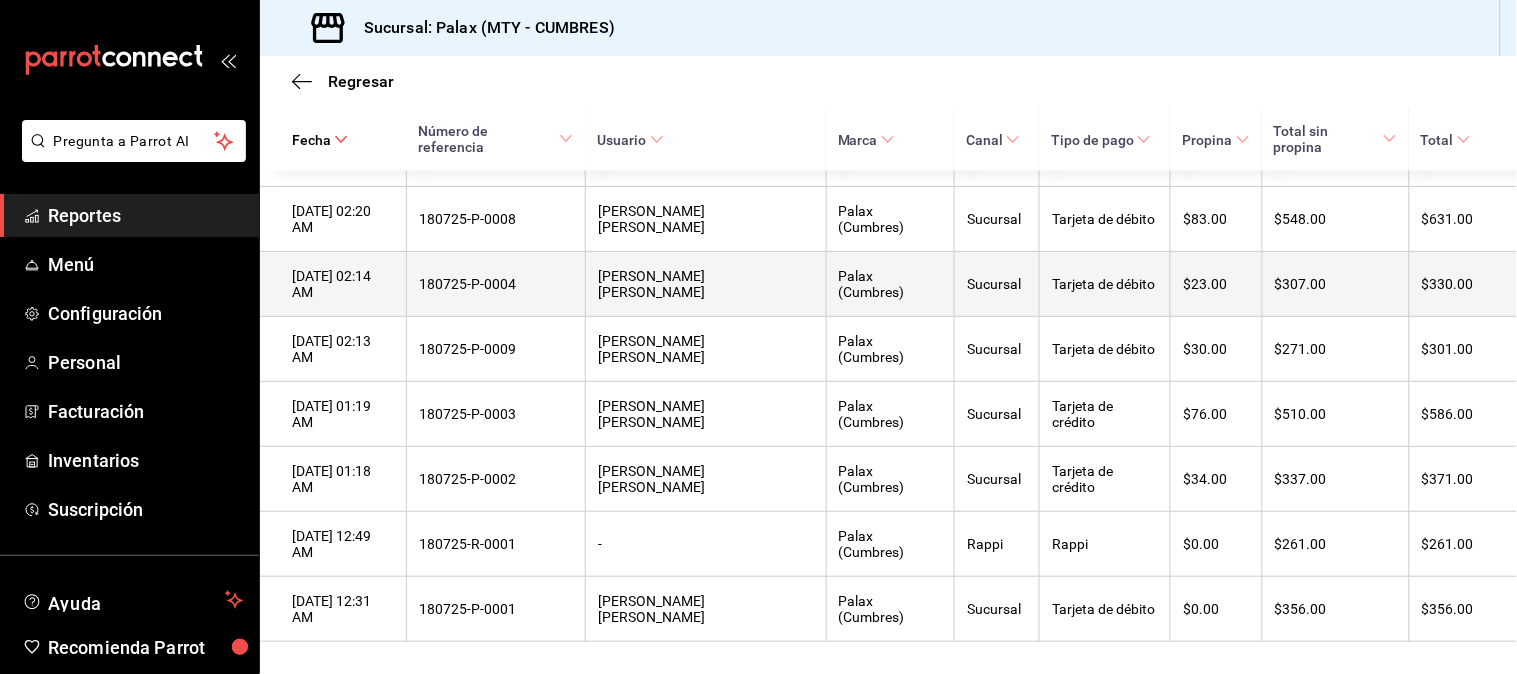 scroll, scrollTop: 3450, scrollLeft: 0, axis: vertical 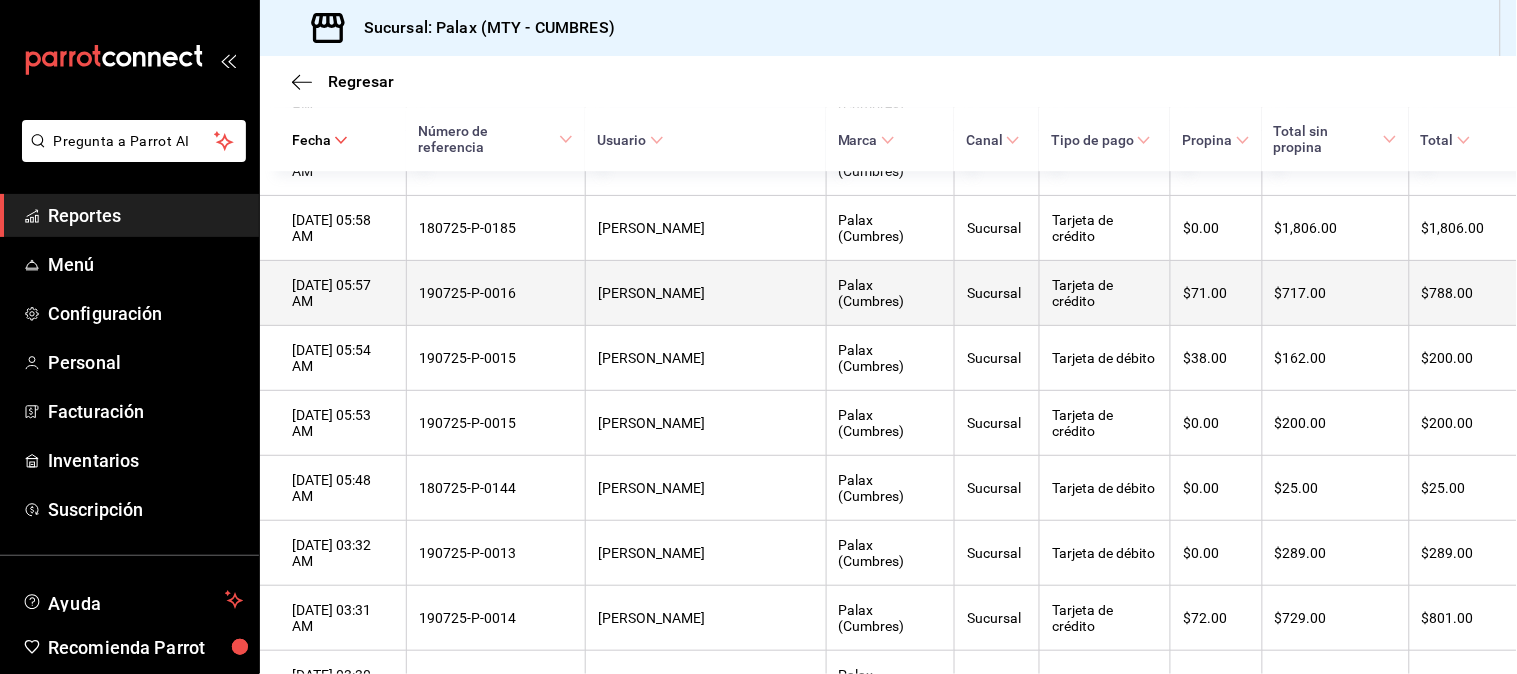 click on "190725-P-0016" at bounding box center [495, 293] 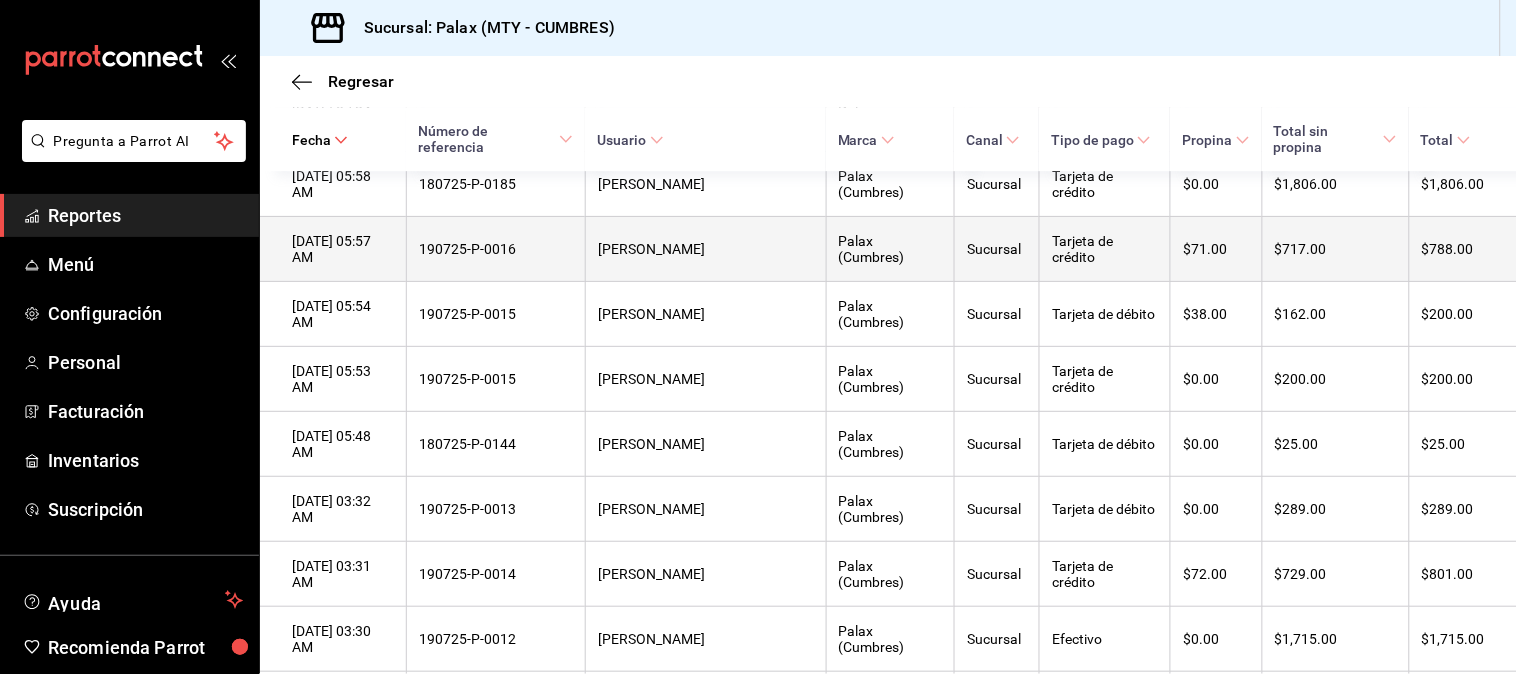 scroll, scrollTop: 3561, scrollLeft: 0, axis: vertical 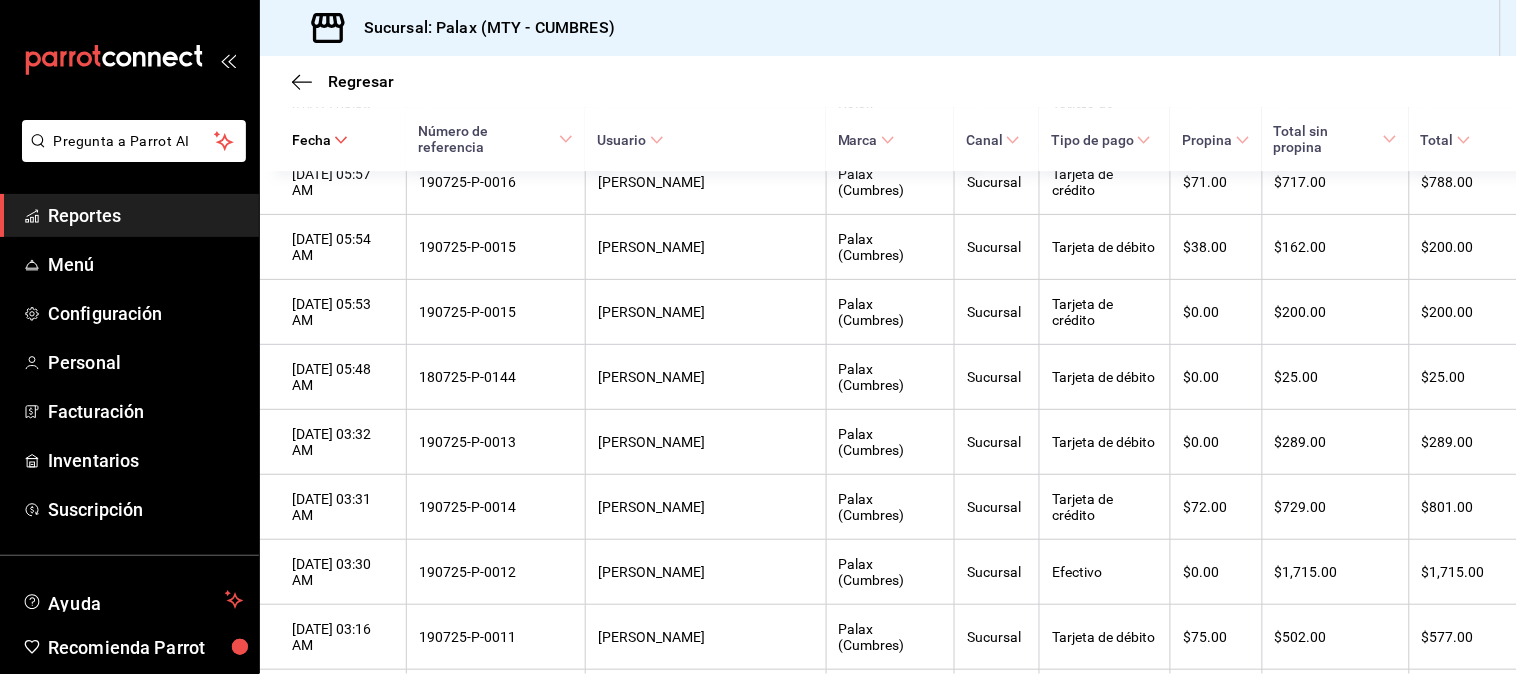 click on "Regresar" at bounding box center (888, 81) 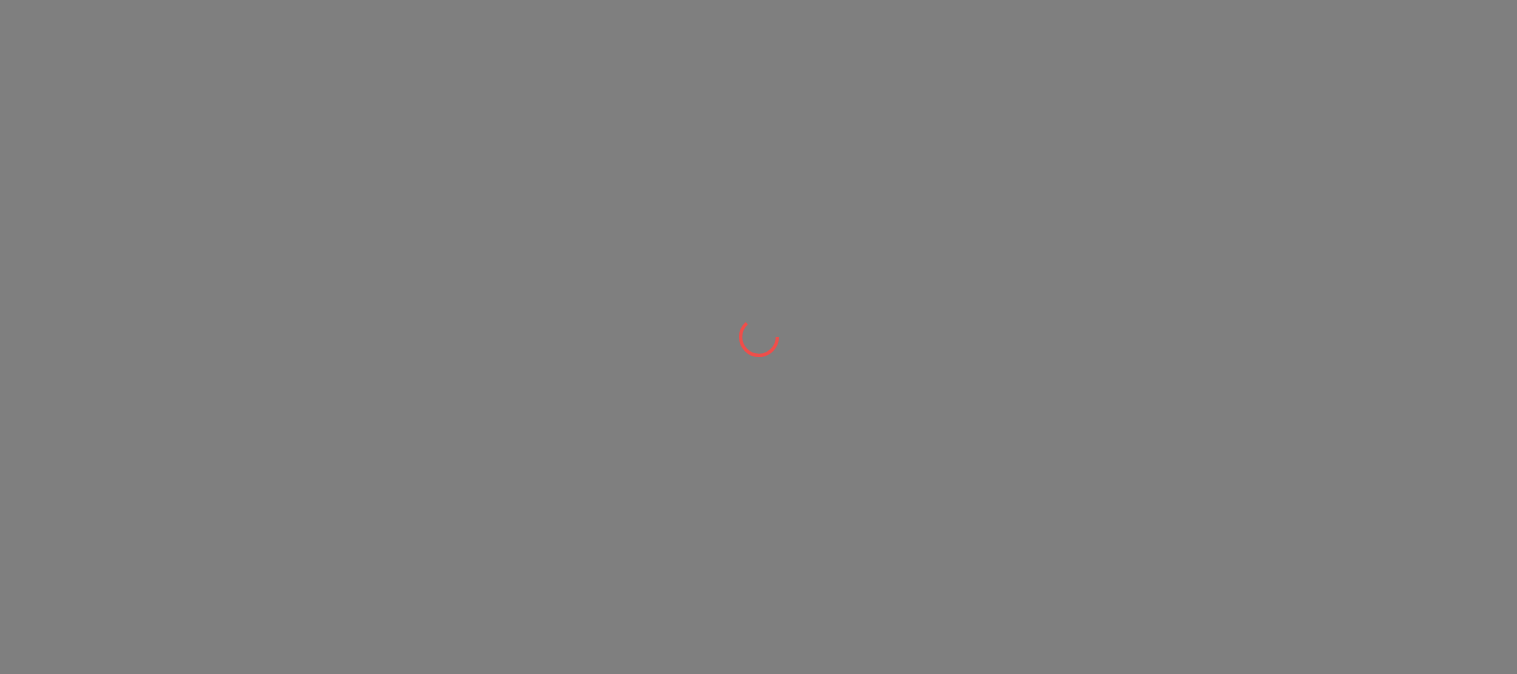 scroll, scrollTop: 0, scrollLeft: 0, axis: both 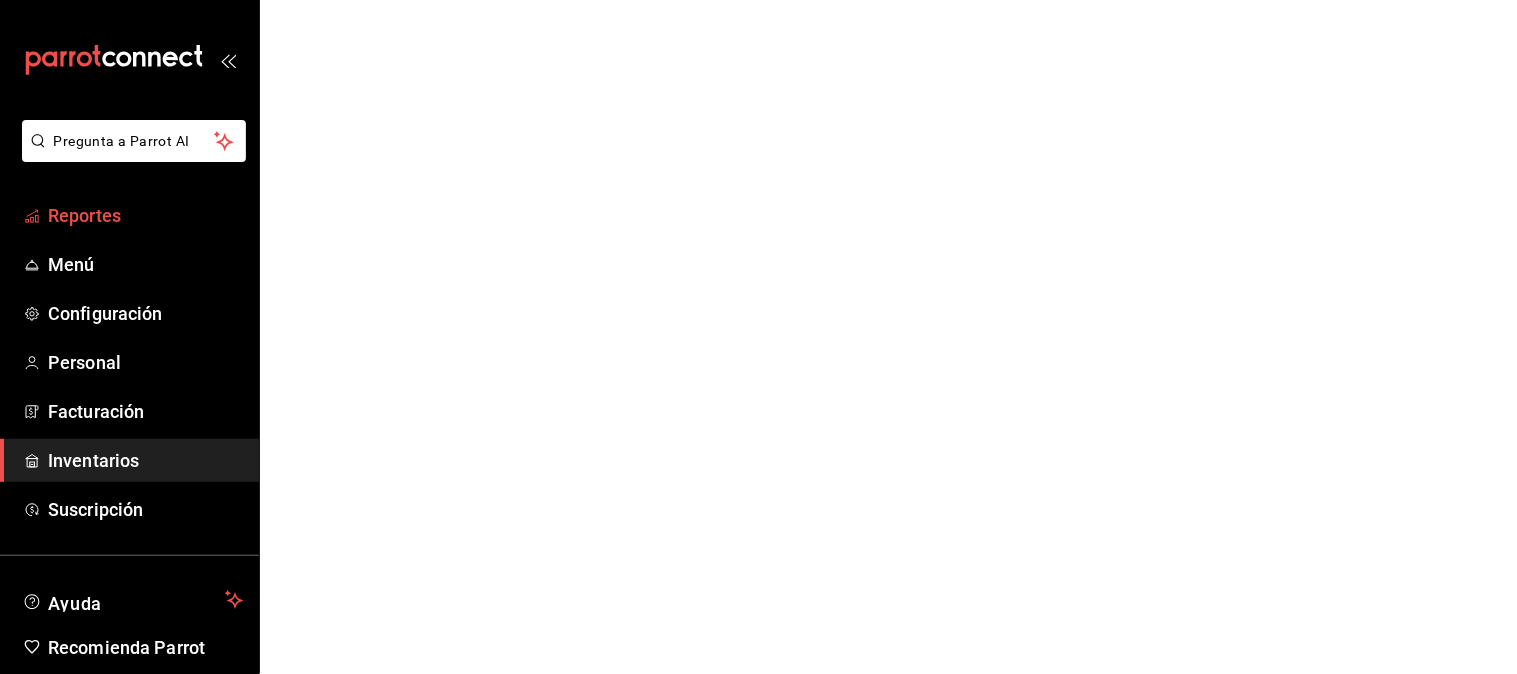 click on "Reportes" at bounding box center (145, 215) 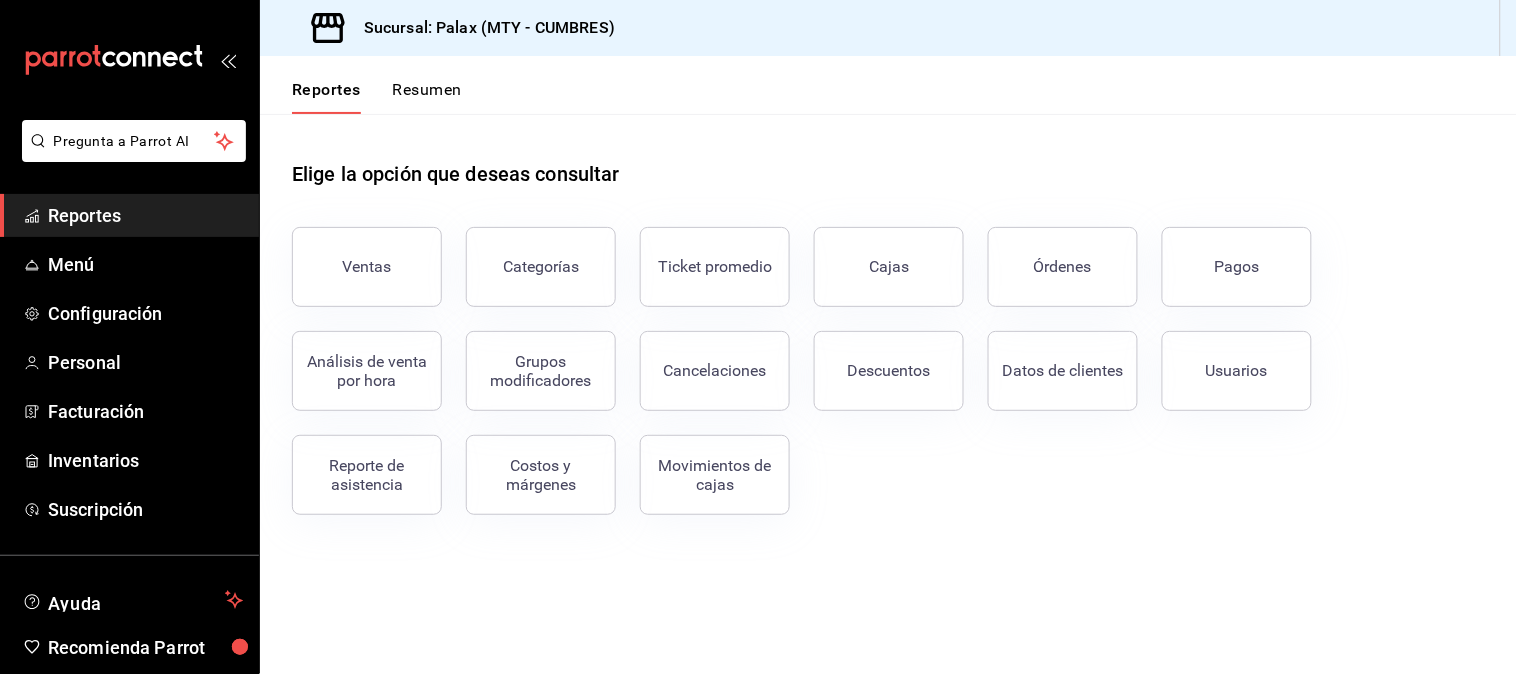 click on "Órdenes" at bounding box center (1063, 267) 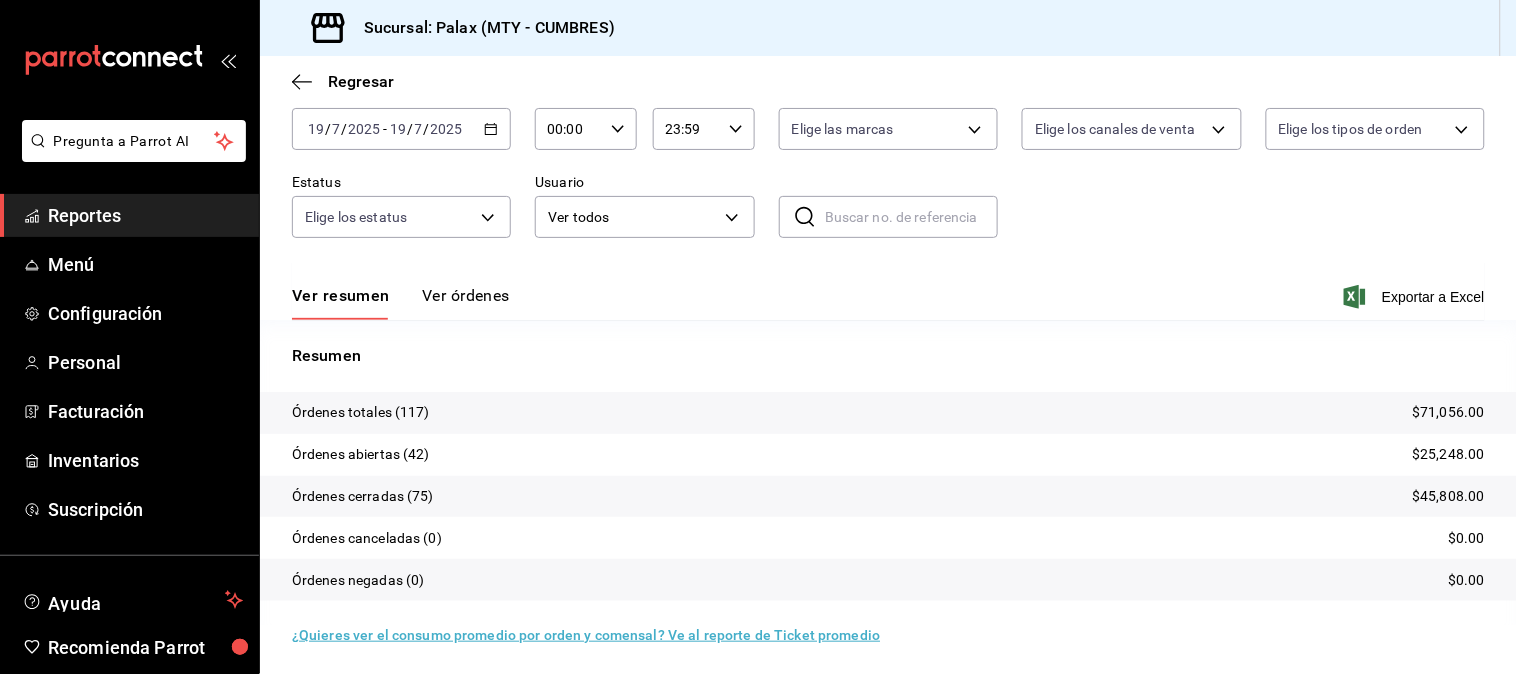 scroll, scrollTop: 111, scrollLeft: 0, axis: vertical 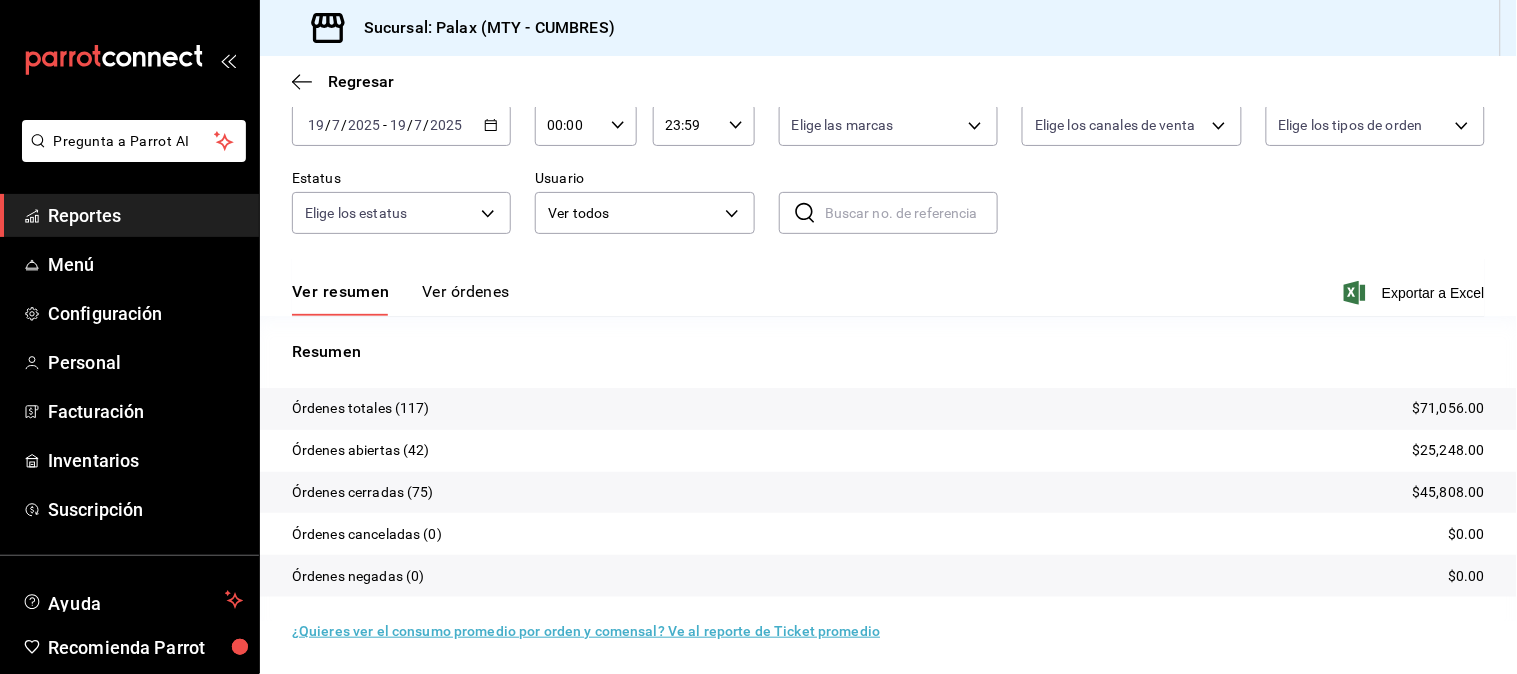click on "¿Quieres ver el consumo promedio por orden y comensal? Ve al reporte de Ticket promedio" at bounding box center [586, 631] 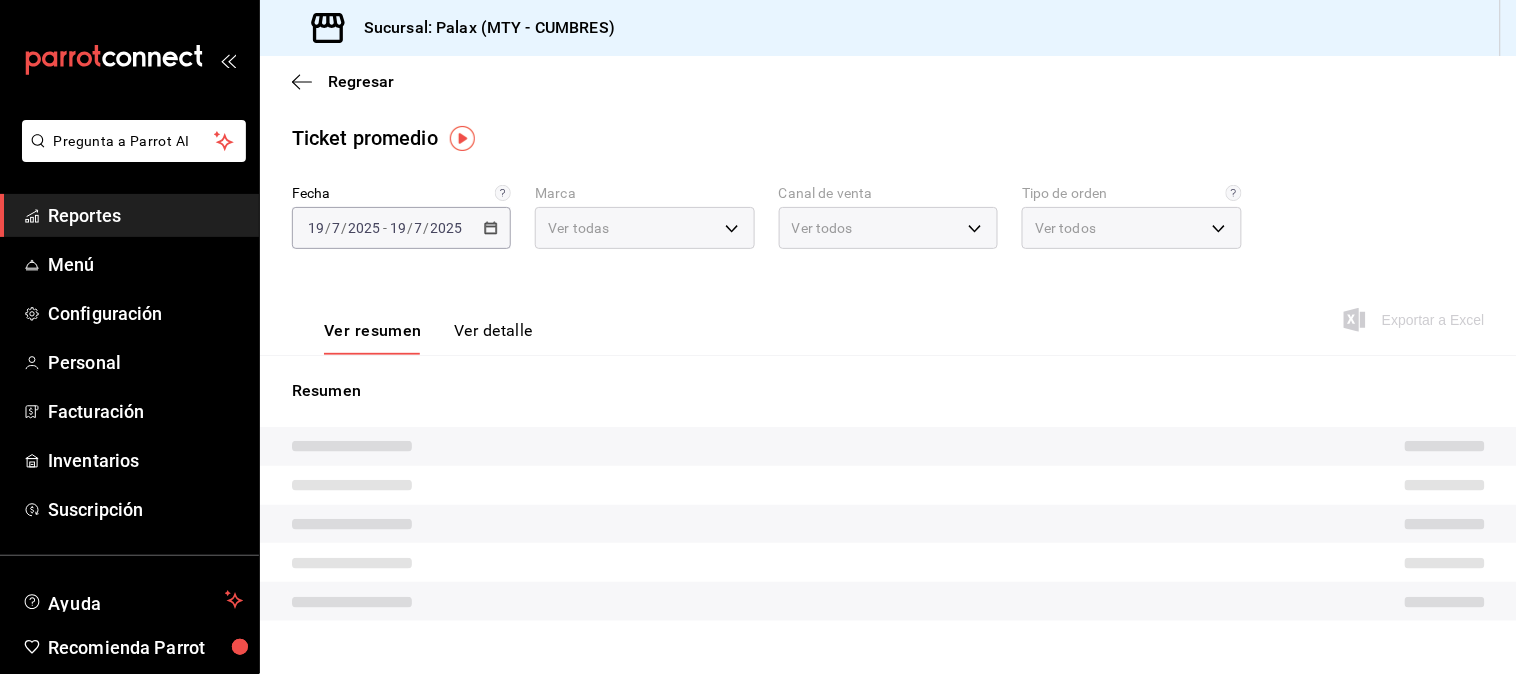 type on "882a14fb-31f9-4d0e-beef-7112030831e8" 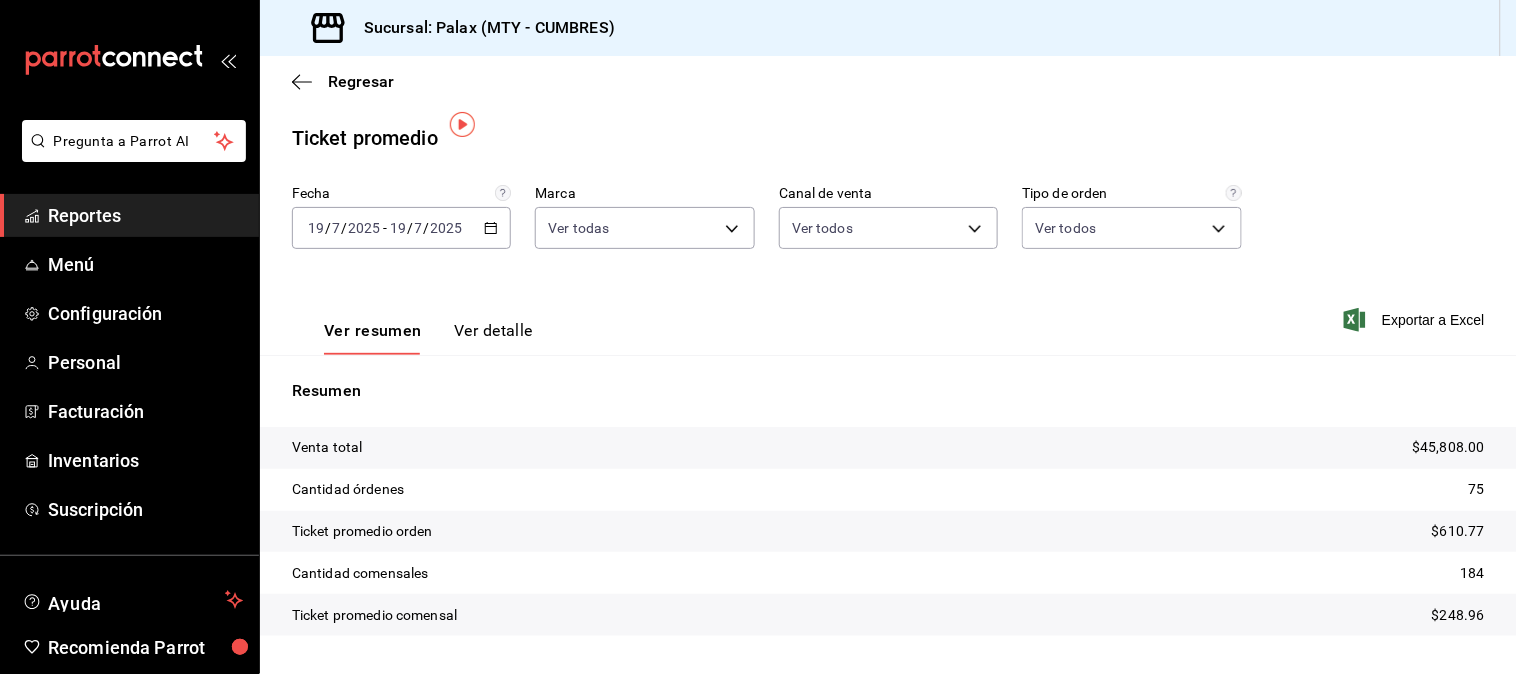 scroll, scrollTop: 50, scrollLeft: 0, axis: vertical 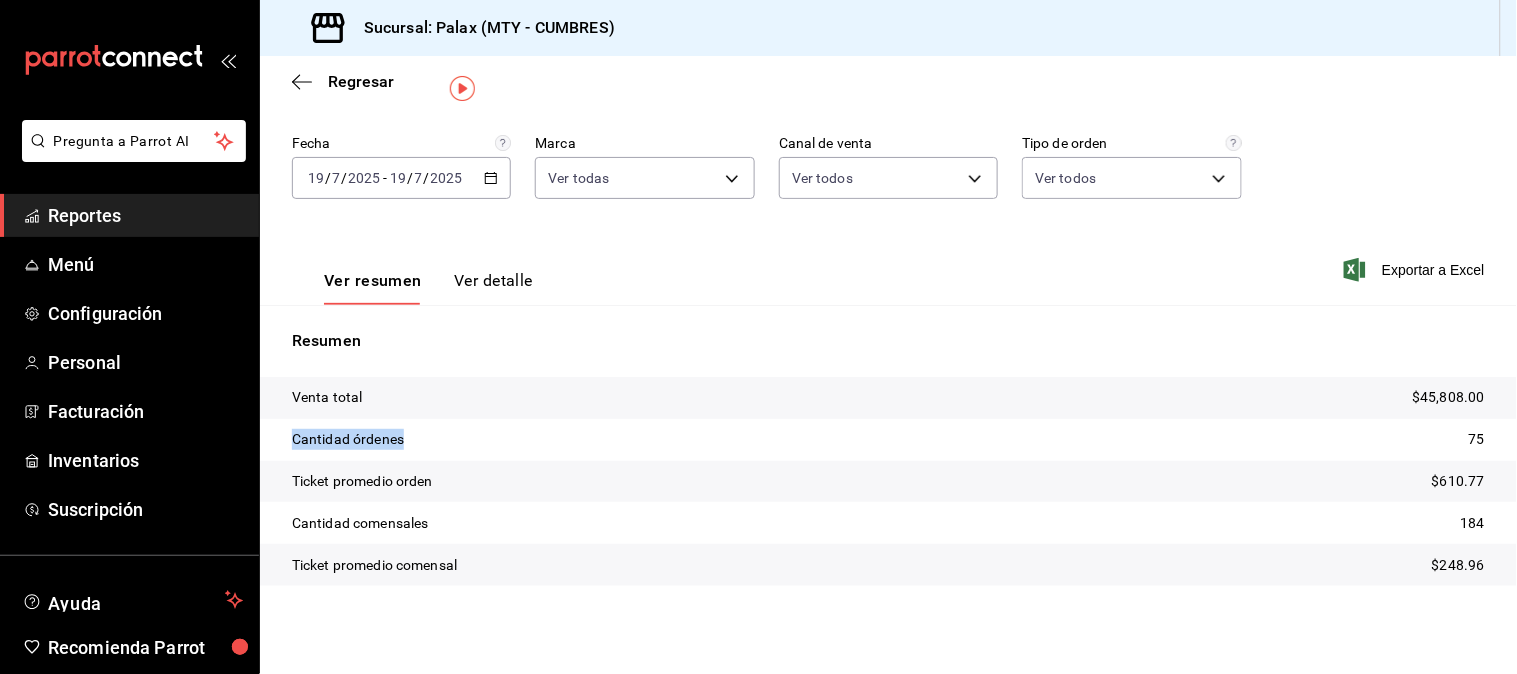 drag, startPoint x: 424, startPoint y: 431, endPoint x: 281, endPoint y: 435, distance: 143.05594 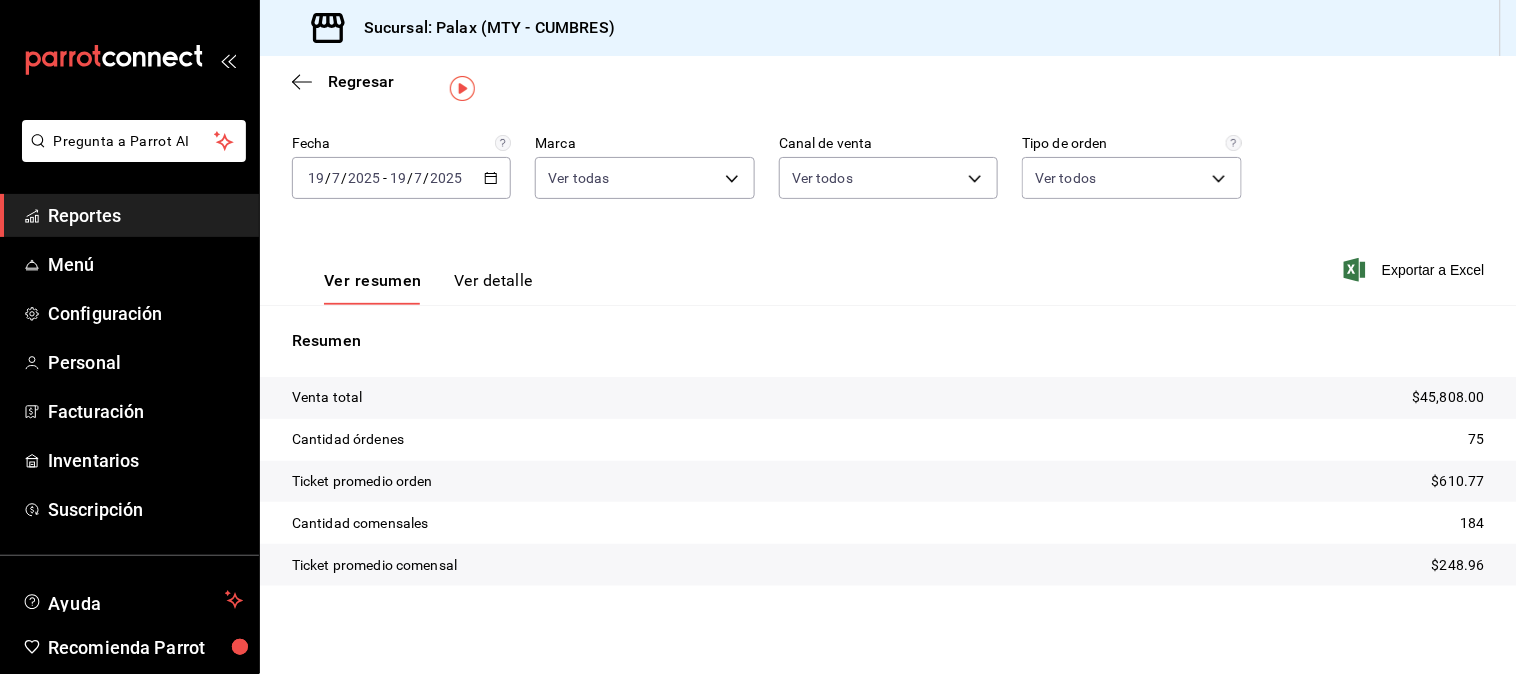 click on "Ver resumen Ver detalle Exportar a Excel" at bounding box center (888, 264) 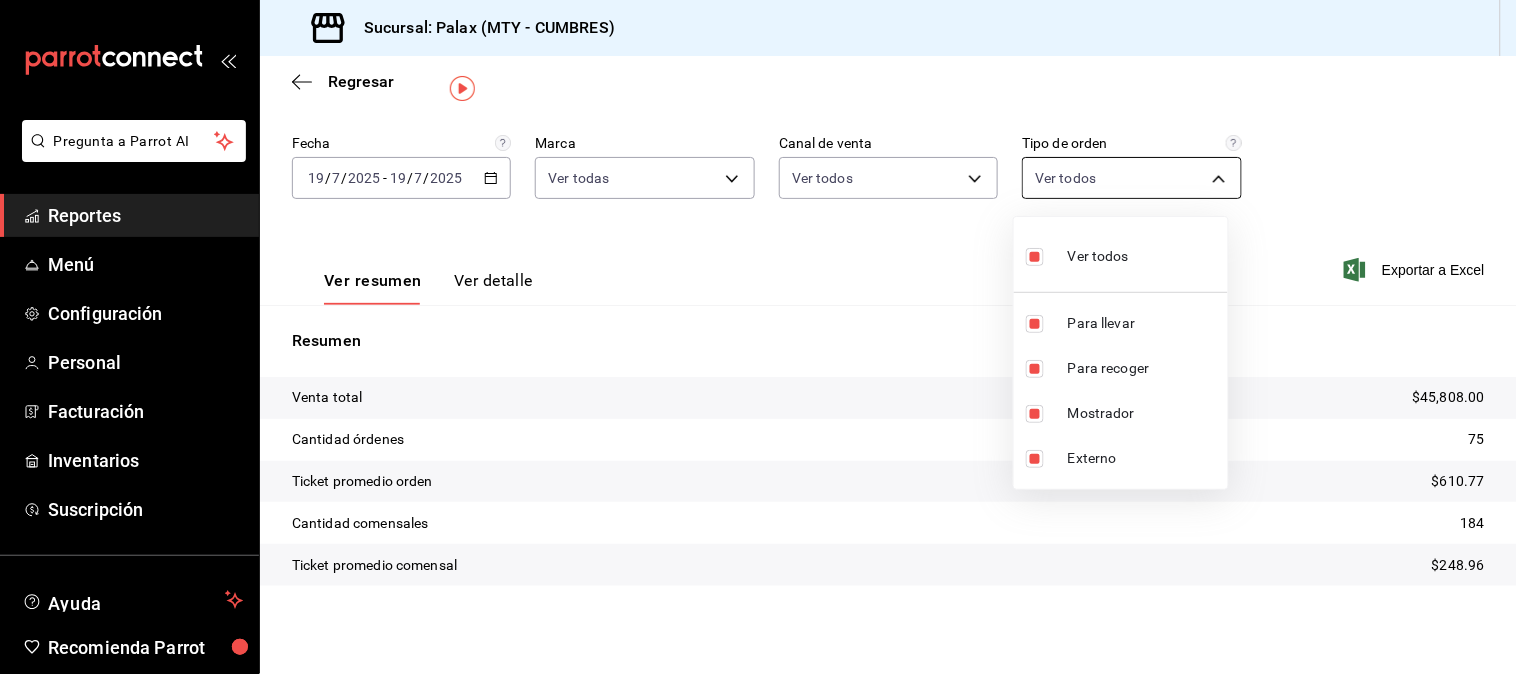 click on "Pregunta a Parrot AI Reportes   Menú   Configuración   Personal   Facturación   Inventarios   Suscripción   Ayuda Recomienda Parrot   Jaqueline N   Sugerir nueva función   Sucursal: Palax (MTY - CUMBRES) Regresar Ticket promedio   Fecha 2025-07-19 19 / 7 / 2025 - 2025-07-19 19 / 7 / 2025 Marca Ver todas 882a14fb-31f9-4d0e-beef-7112030831e8 Canal de venta Ver todos PARROT,UBER_EATS,RAPPI,DIDI_FOOD,ONLINE   Tipo de orden Ver todos 17dfcad2-4297-4f60-904c-e479178868fd,5a408a18-f7d6-4757-95aa-7cc9151444a0,812ec88b-2121-485c-9bd3-3abcd5beb895,EXTERNAL Ver resumen Ver detalle Exportar a Excel Resumen Venta total $45,808.00 Cantidad órdenes 75 Ticket promedio orden $610.77 Cantidad comensales 184 Ticket promedio comensal $248.96 GANA 1 MES GRATIS EN TU SUSCRIPCIÓN AQUÍ Ver video tutorial Ir a video Pregunta a Parrot AI Reportes   Menú   Configuración   Personal   Facturación   Inventarios   Suscripción   Ayuda Recomienda Parrot   Jaqueline N   Sugerir nueva función   Visitar centro de ayuda Ver todos" at bounding box center [758, 337] 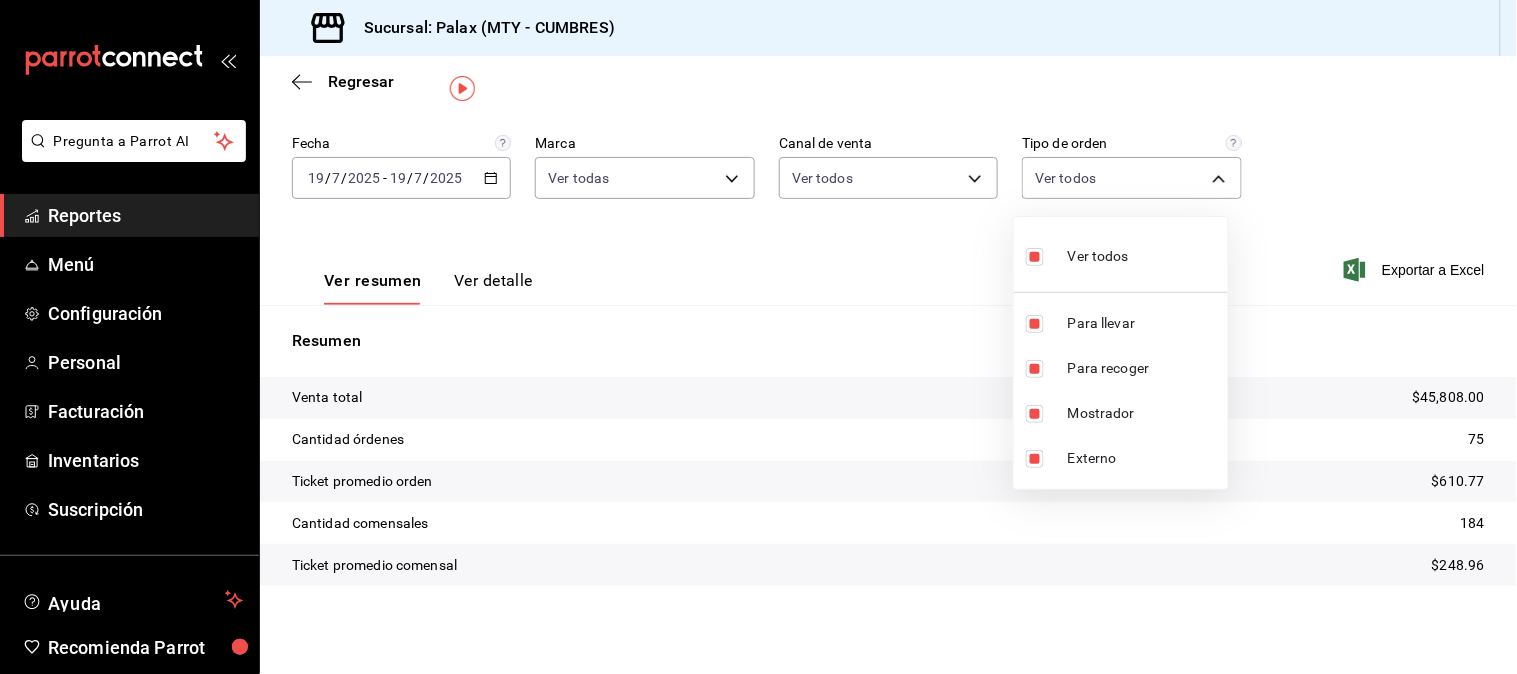 click at bounding box center (758, 337) 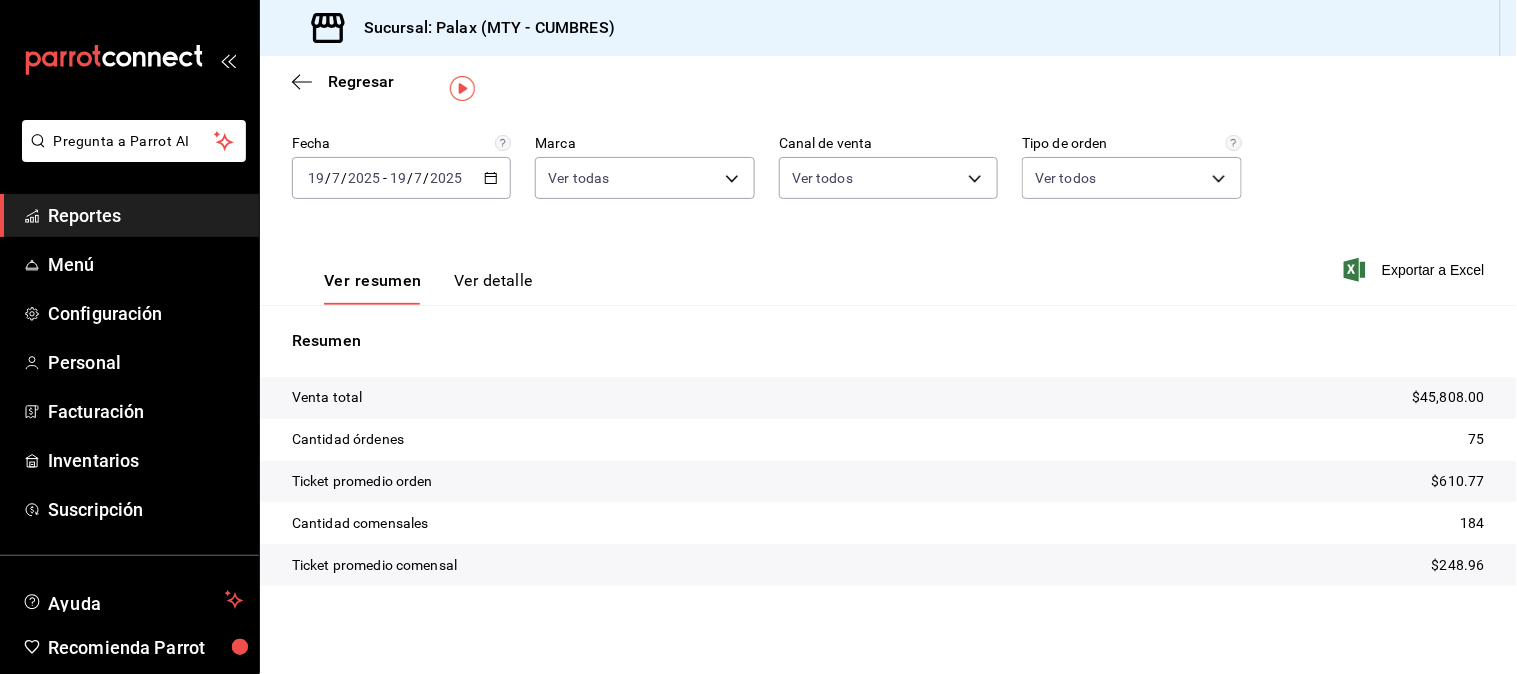 click 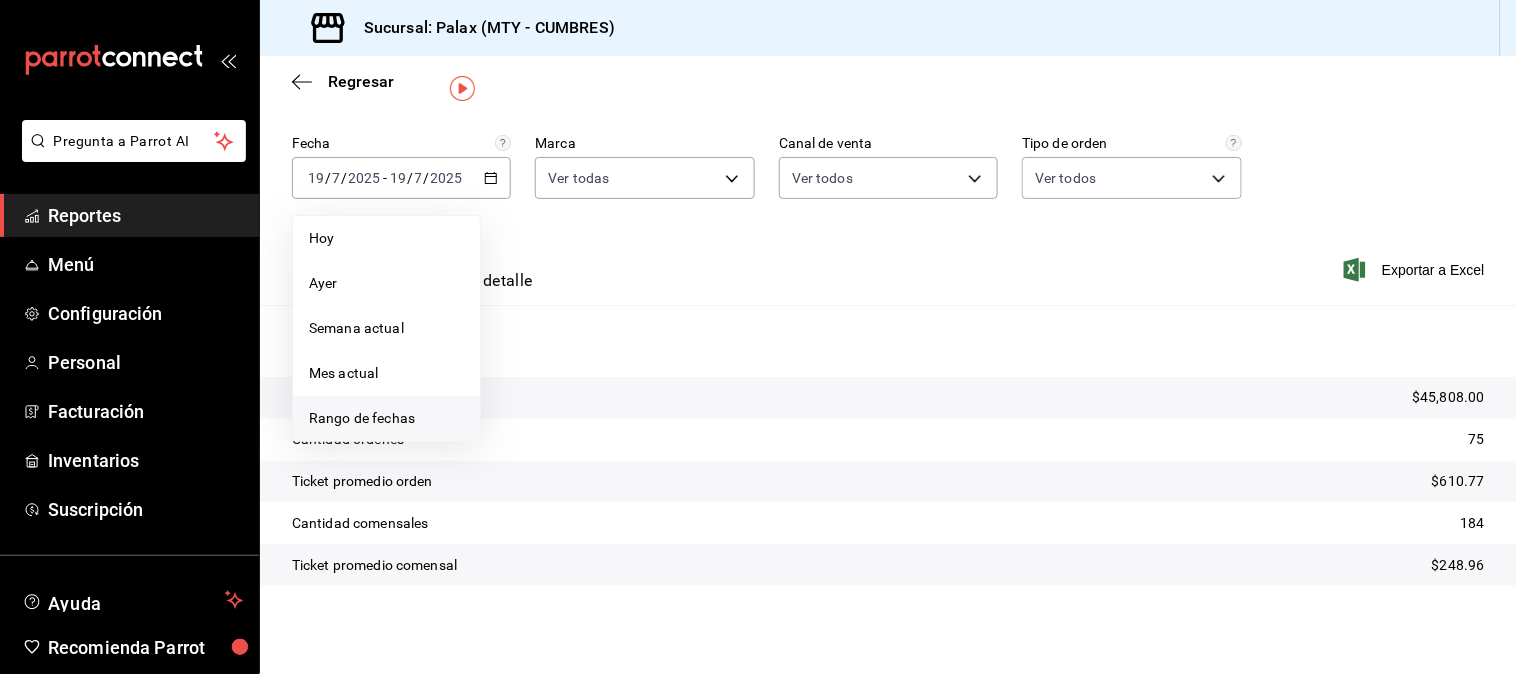 click on "Rango de fechas" at bounding box center [386, 418] 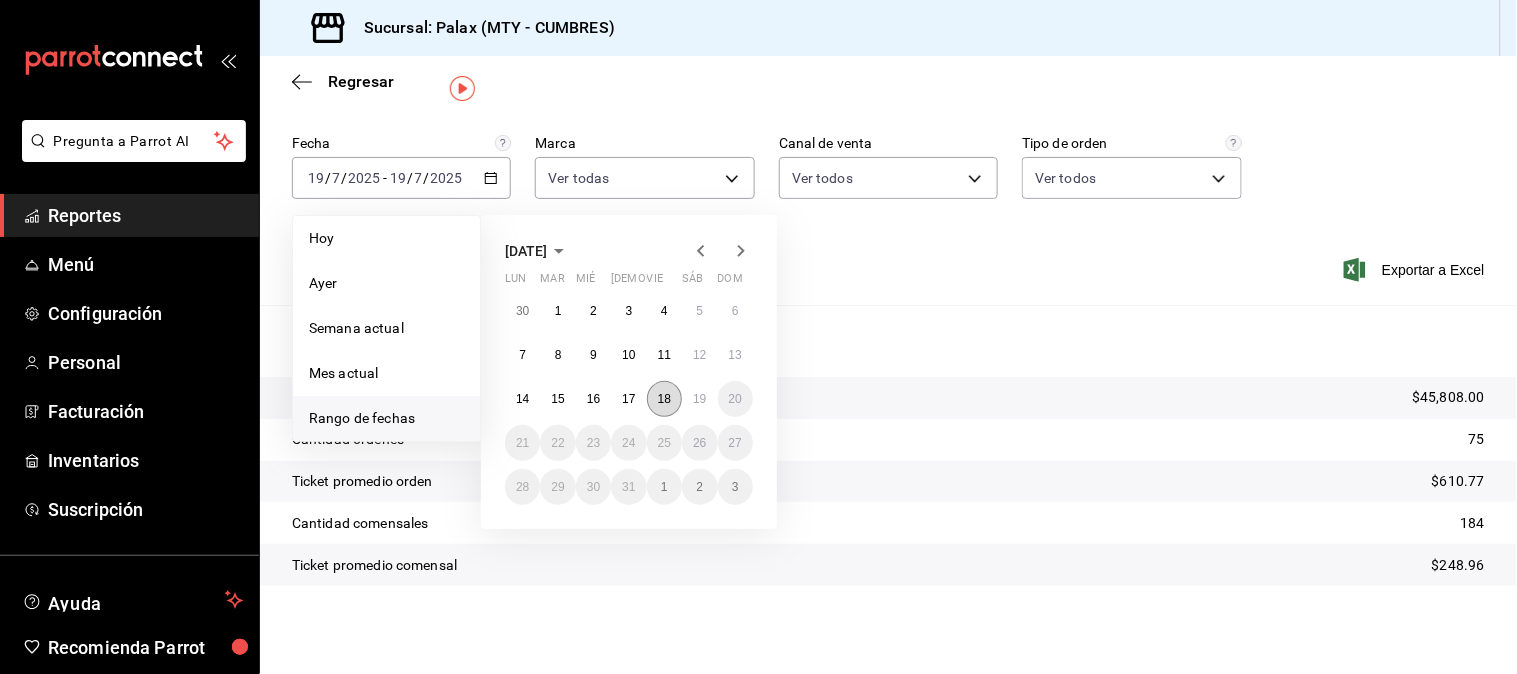 click on "18" at bounding box center [664, 399] 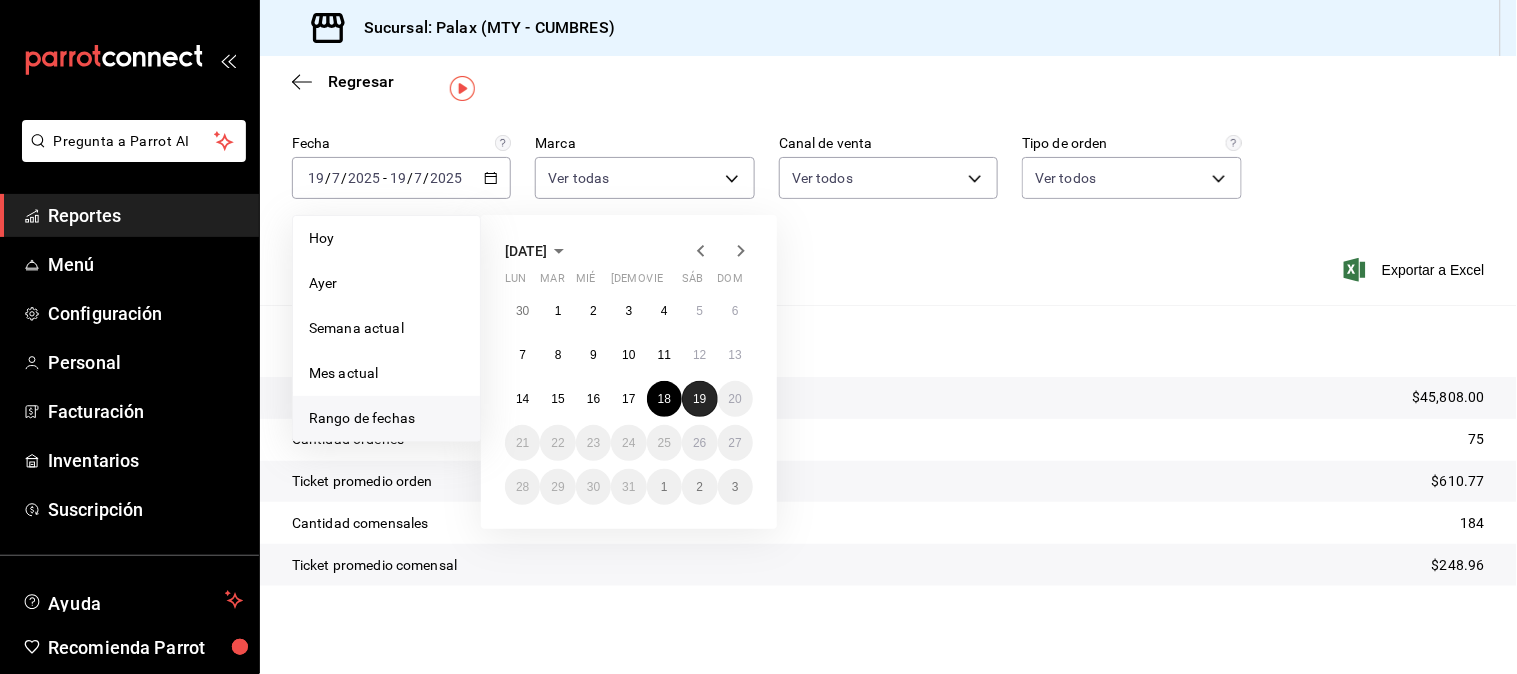 click on "19" at bounding box center (699, 399) 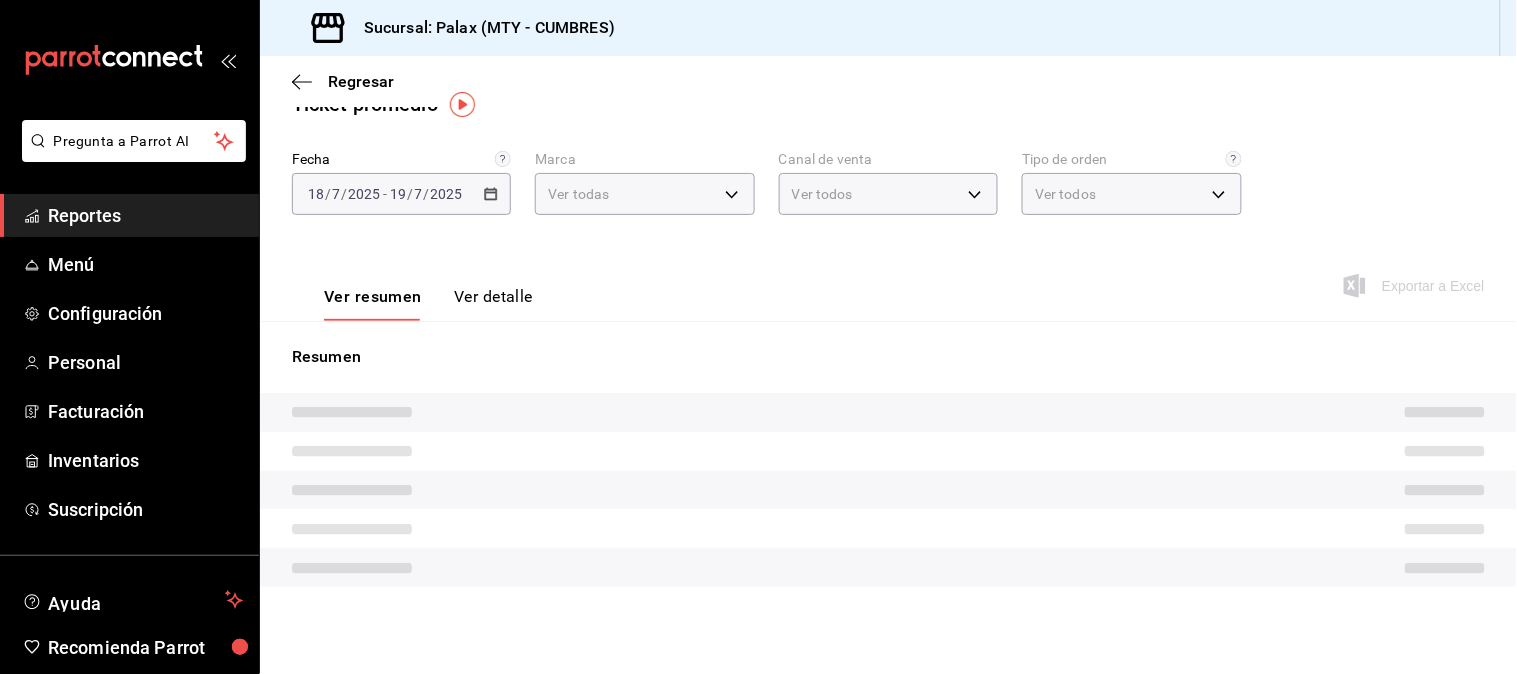 scroll, scrollTop: 50, scrollLeft: 0, axis: vertical 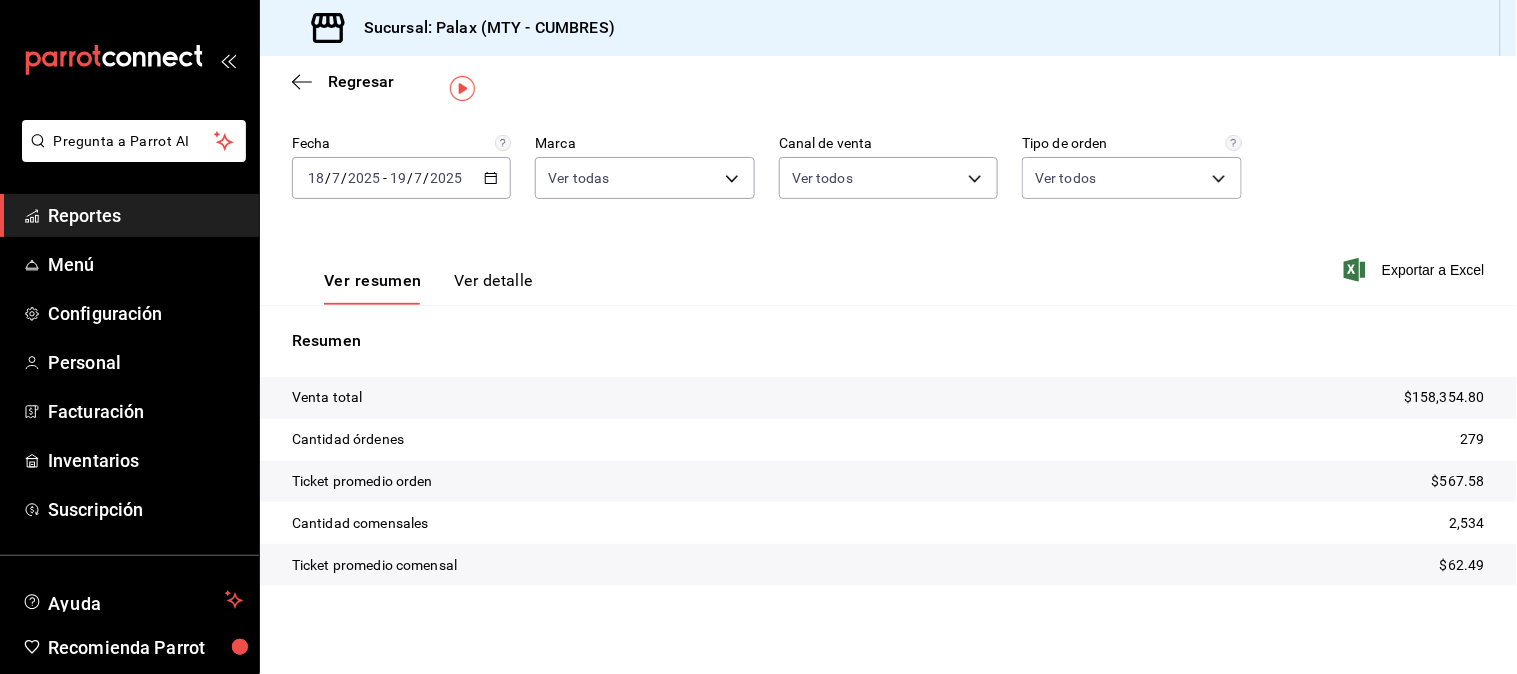 click on "Ver resumen Ver detalle Exportar a Excel" at bounding box center (888, 264) 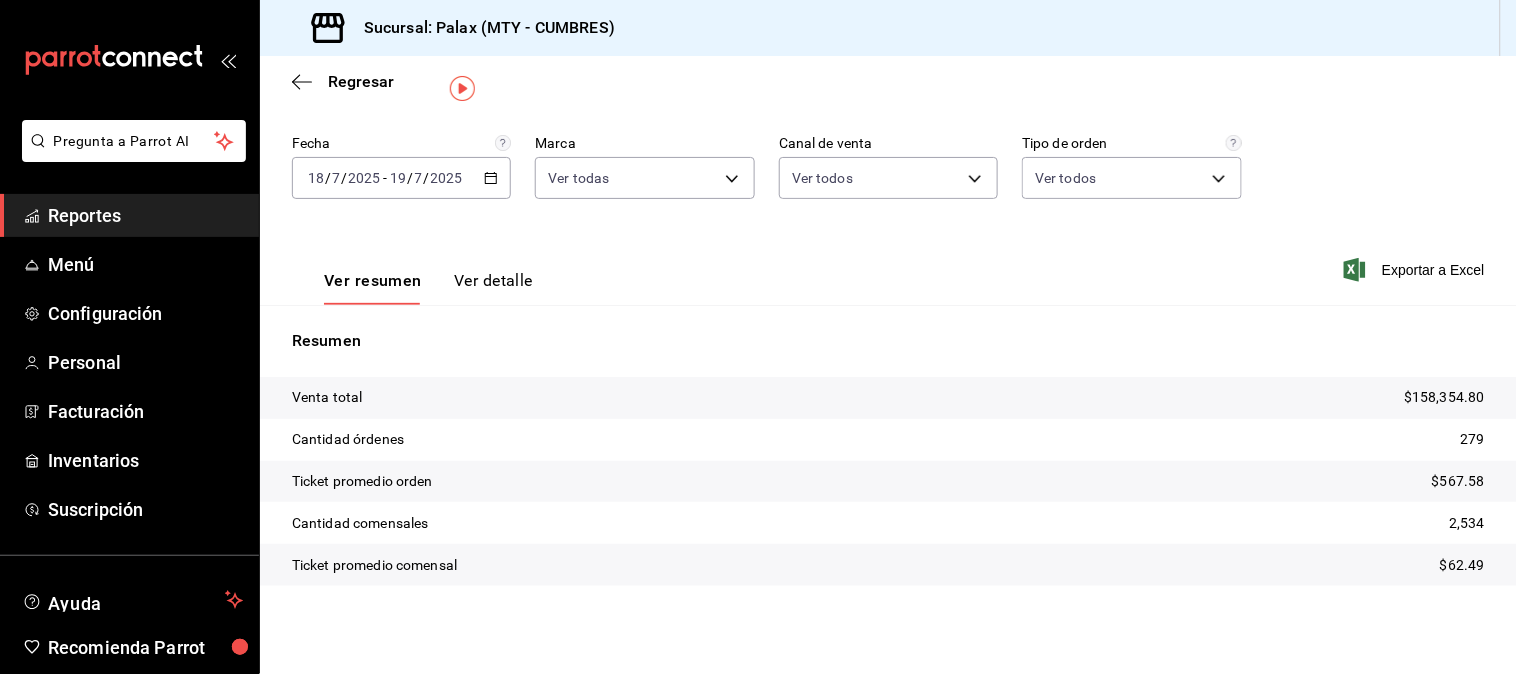 click on "Cantidad órdenes 279" at bounding box center [888, 440] 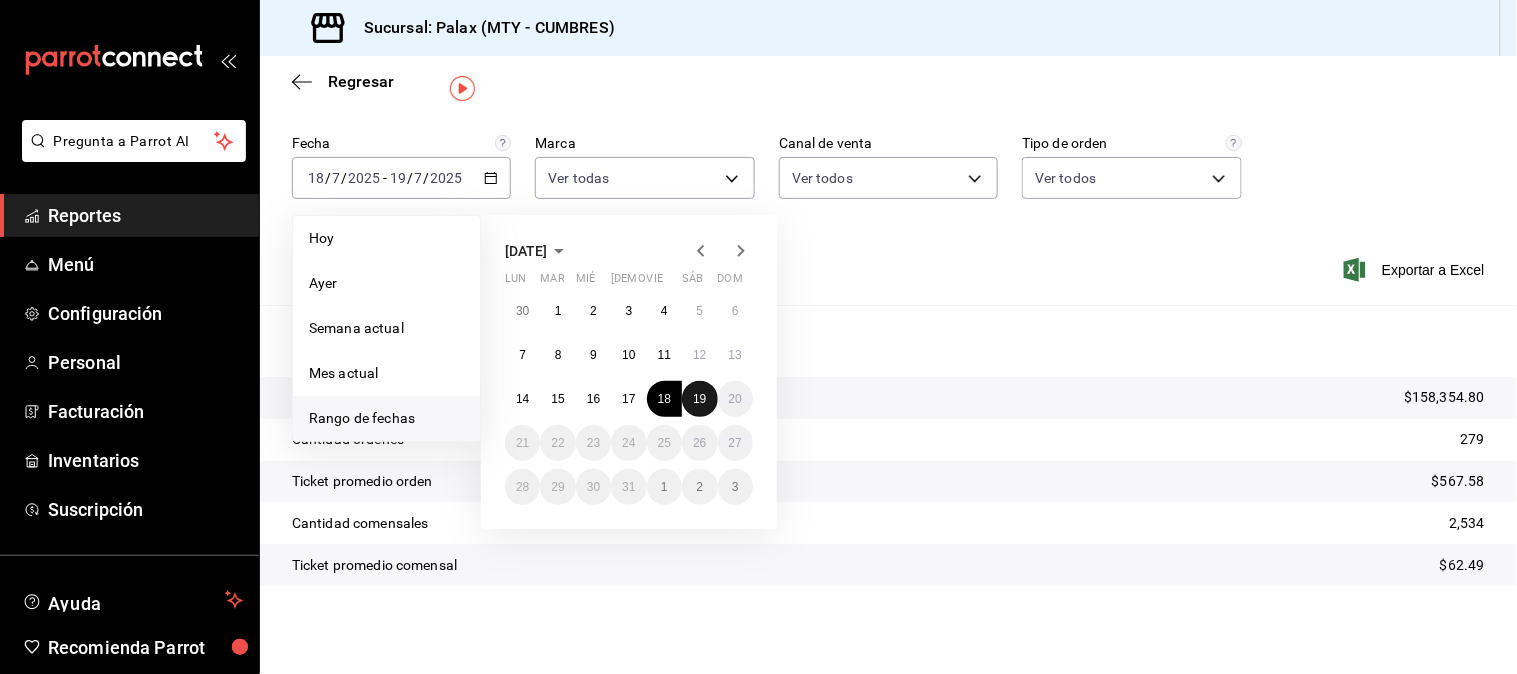 click on "19" at bounding box center (699, 399) 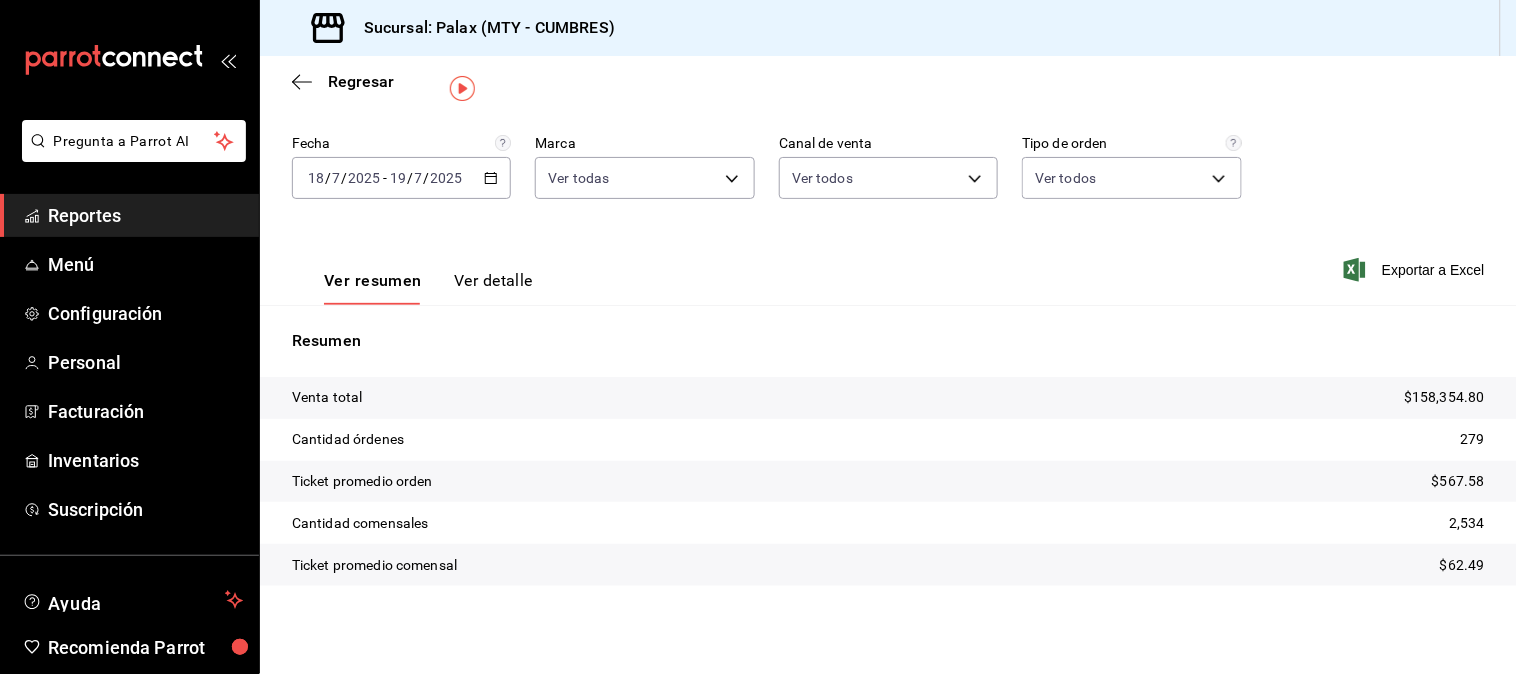 click on "Resumen Venta total $158,354.80 Cantidad órdenes 279 Ticket promedio orden $567.58 Cantidad comensales 2,534 Ticket promedio comensal $62.49" at bounding box center (888, 457) 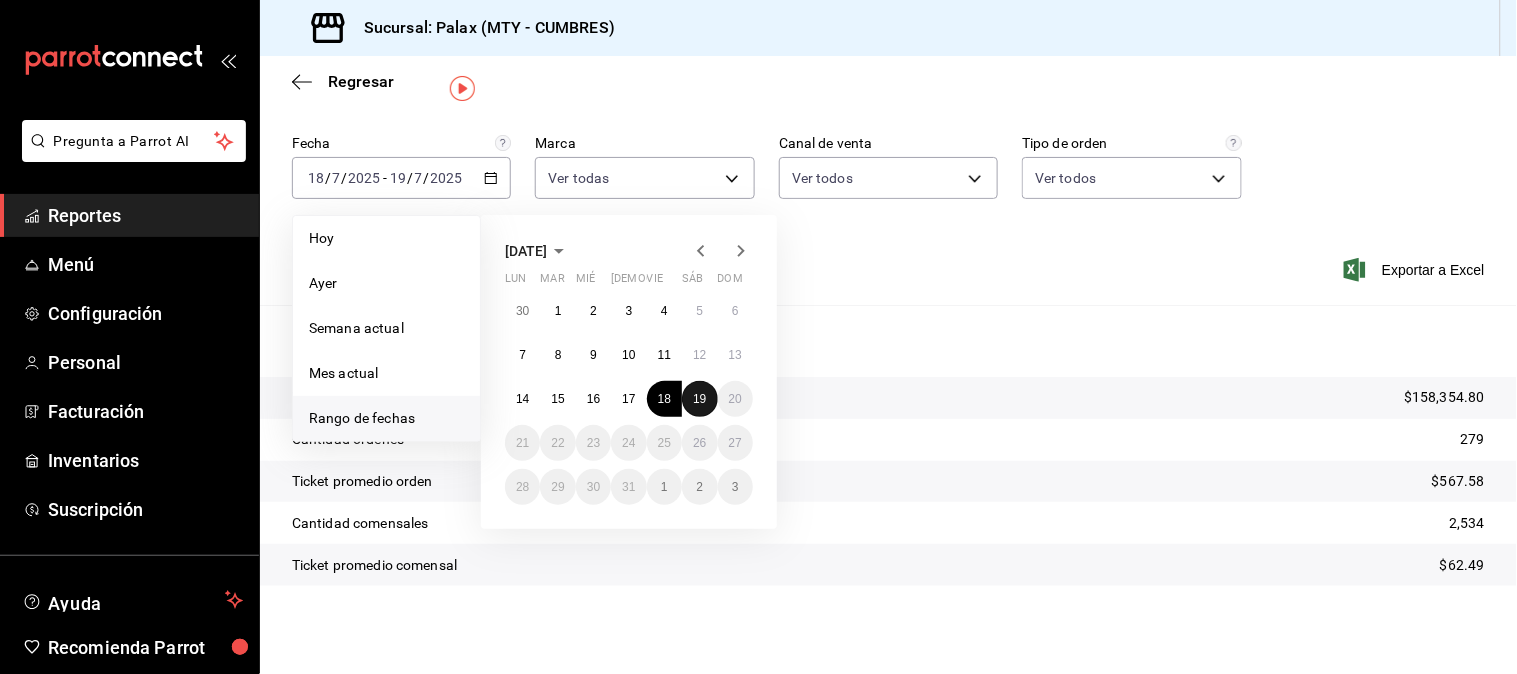 click on "19" at bounding box center [699, 399] 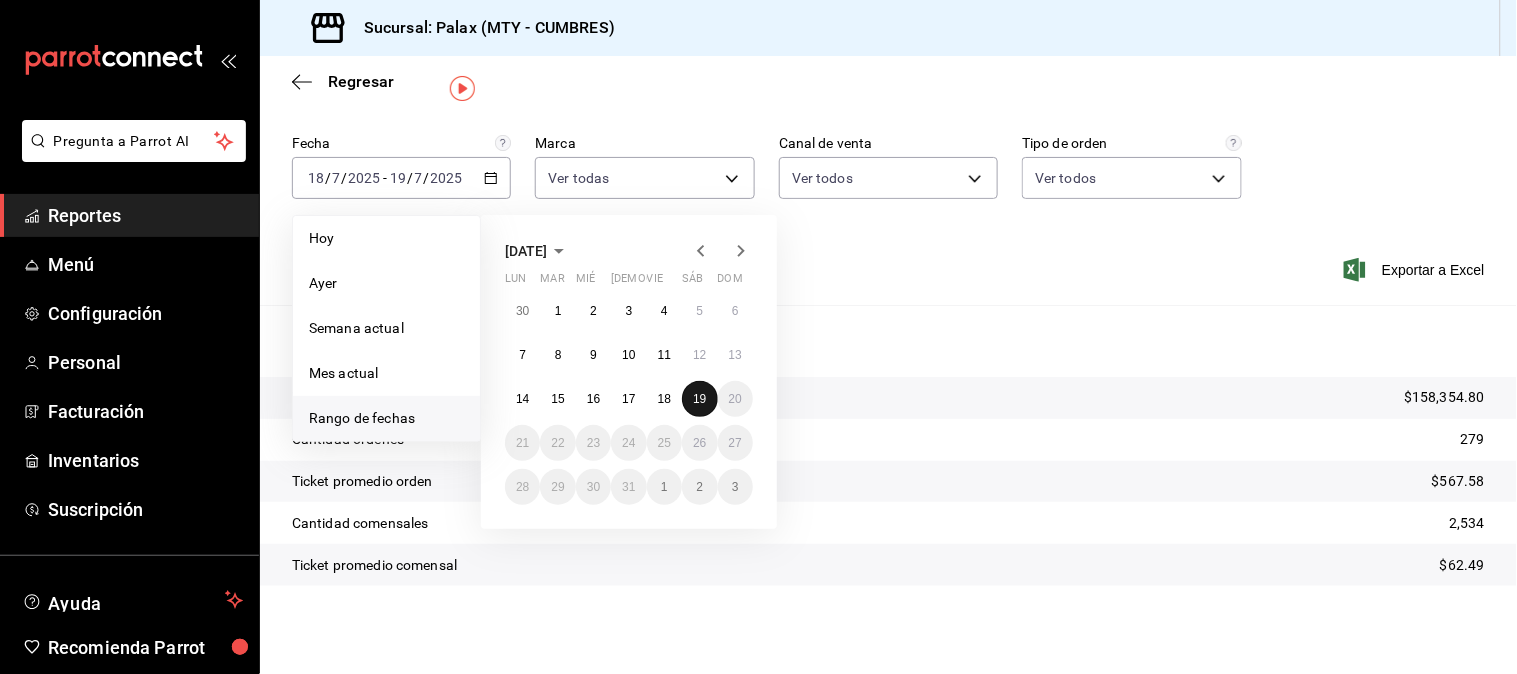 click on "19" at bounding box center (699, 399) 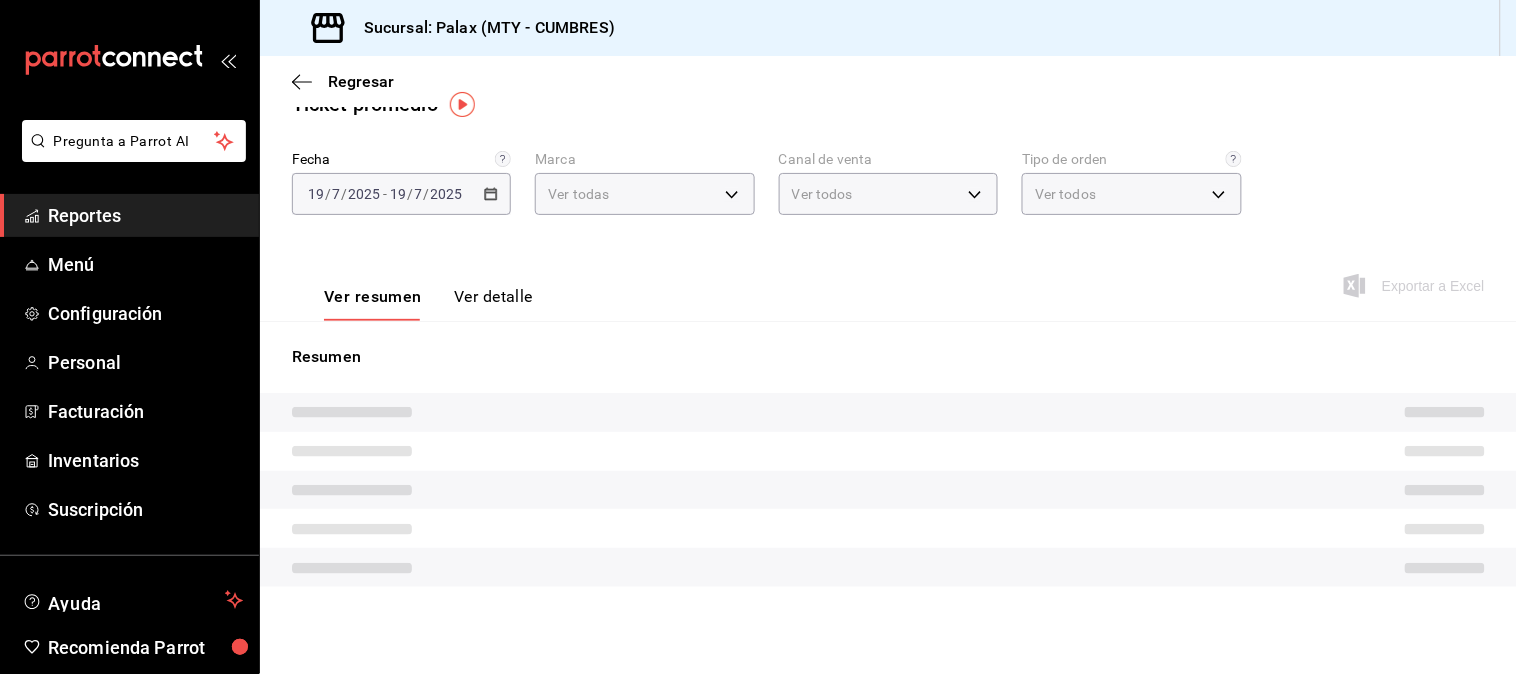 scroll, scrollTop: 50, scrollLeft: 0, axis: vertical 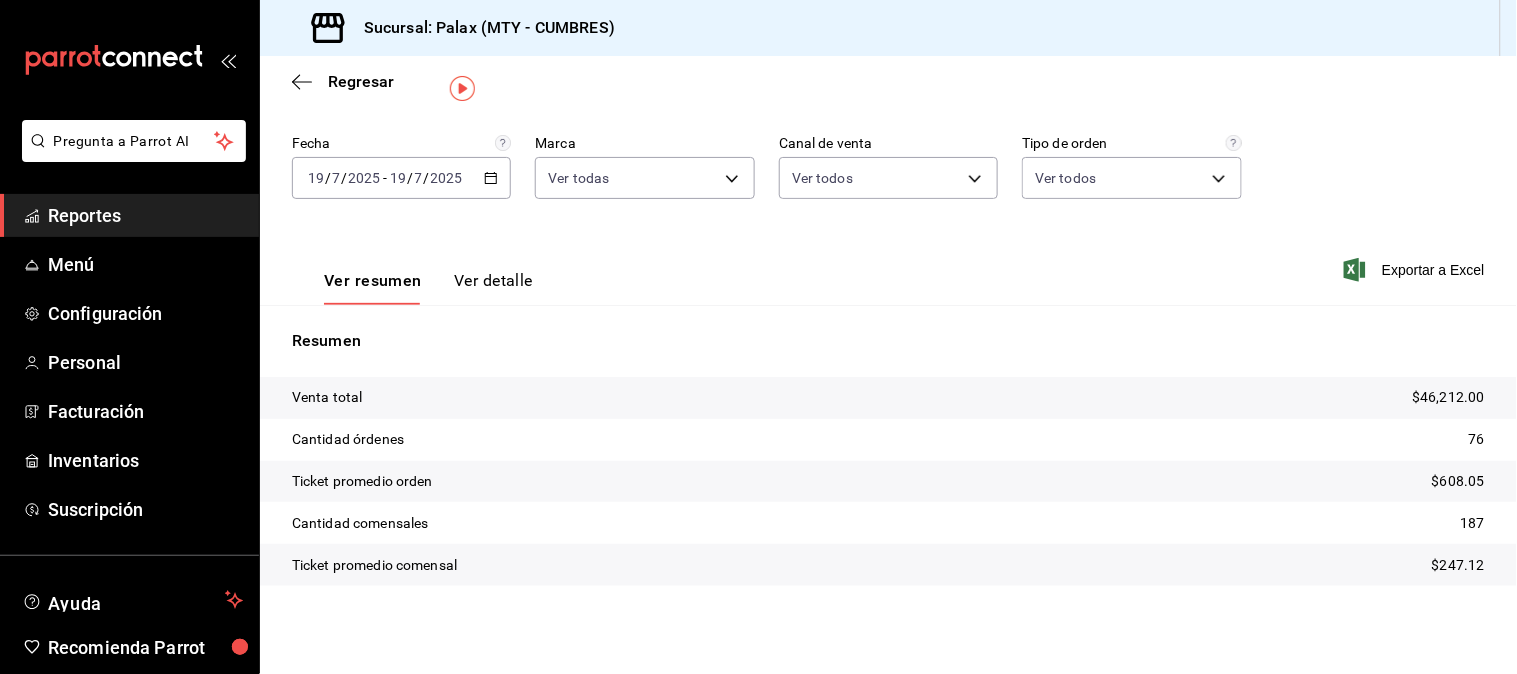 drag, startPoint x: 736, startPoint y: 285, endPoint x: 718, endPoint y: 285, distance: 18 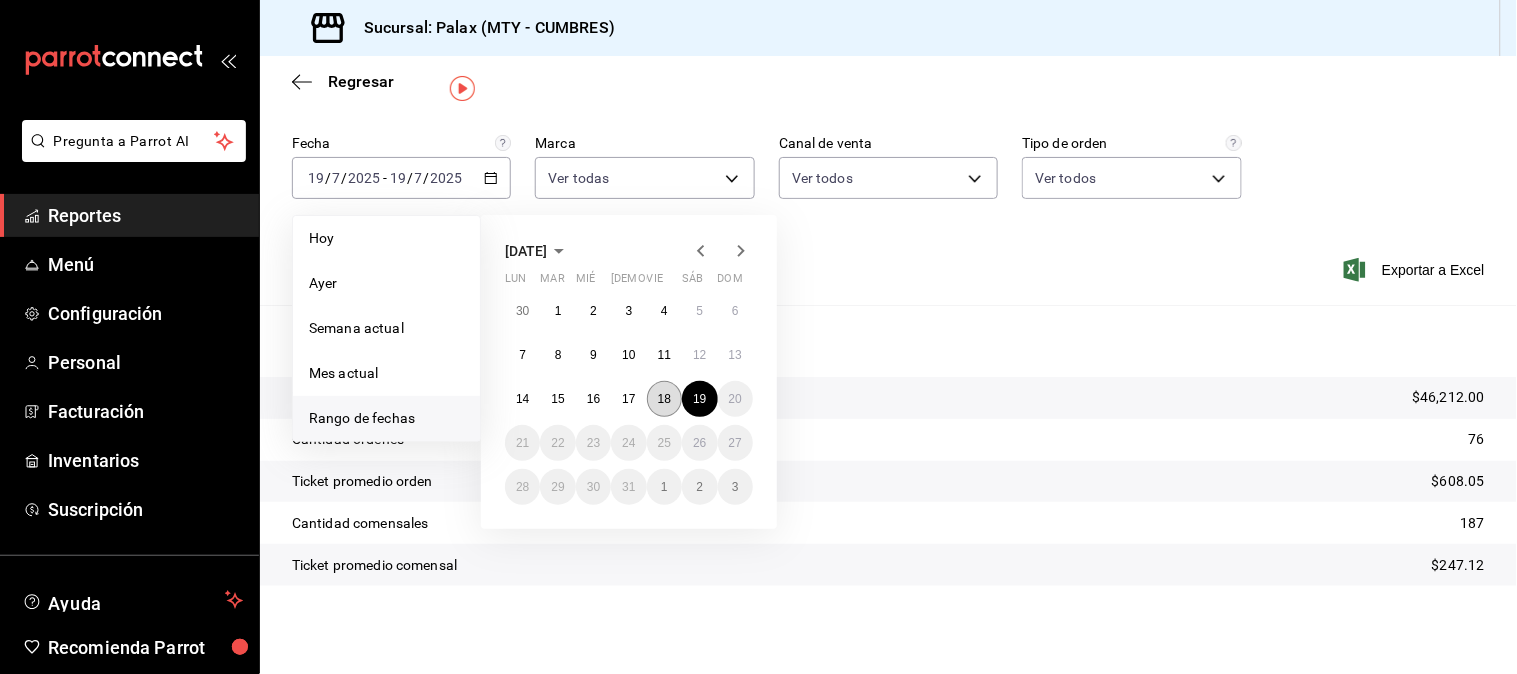 click on "18" at bounding box center [664, 399] 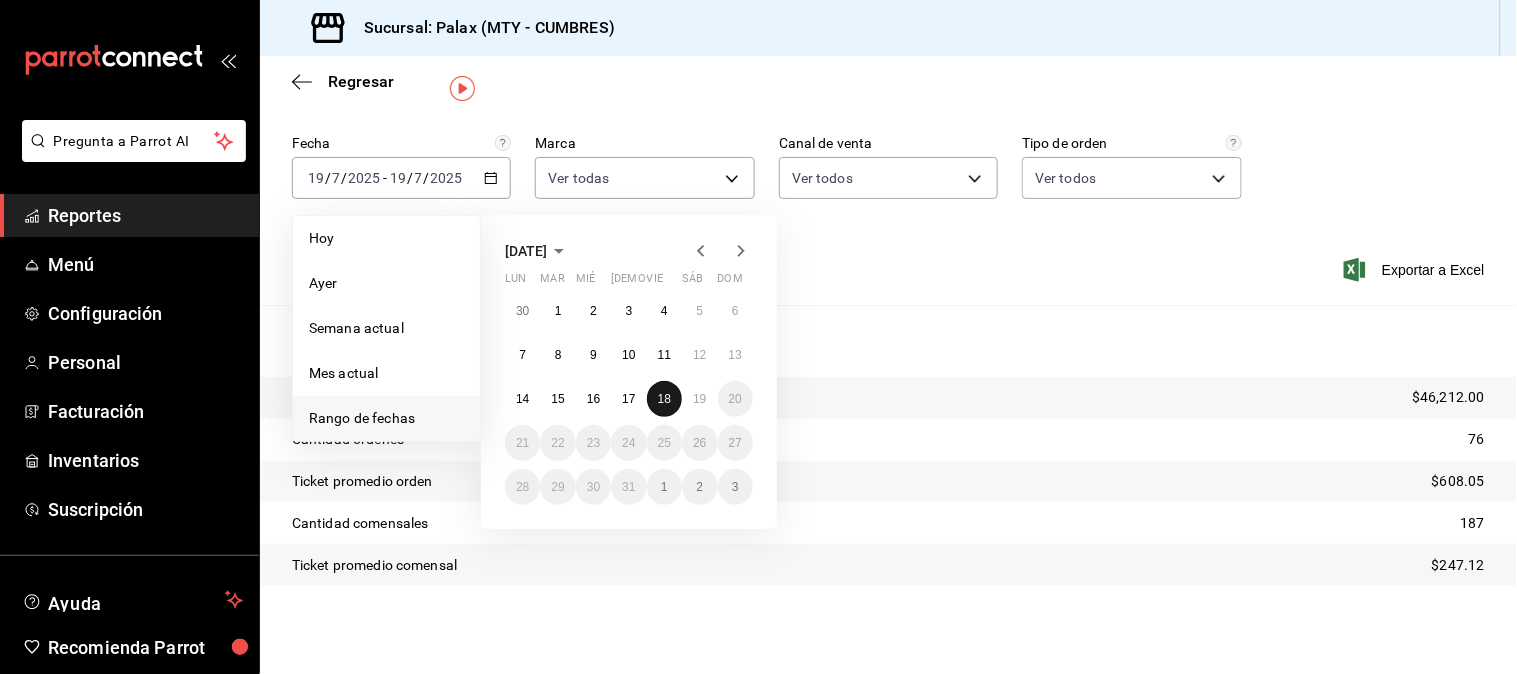 click on "18" at bounding box center (664, 399) 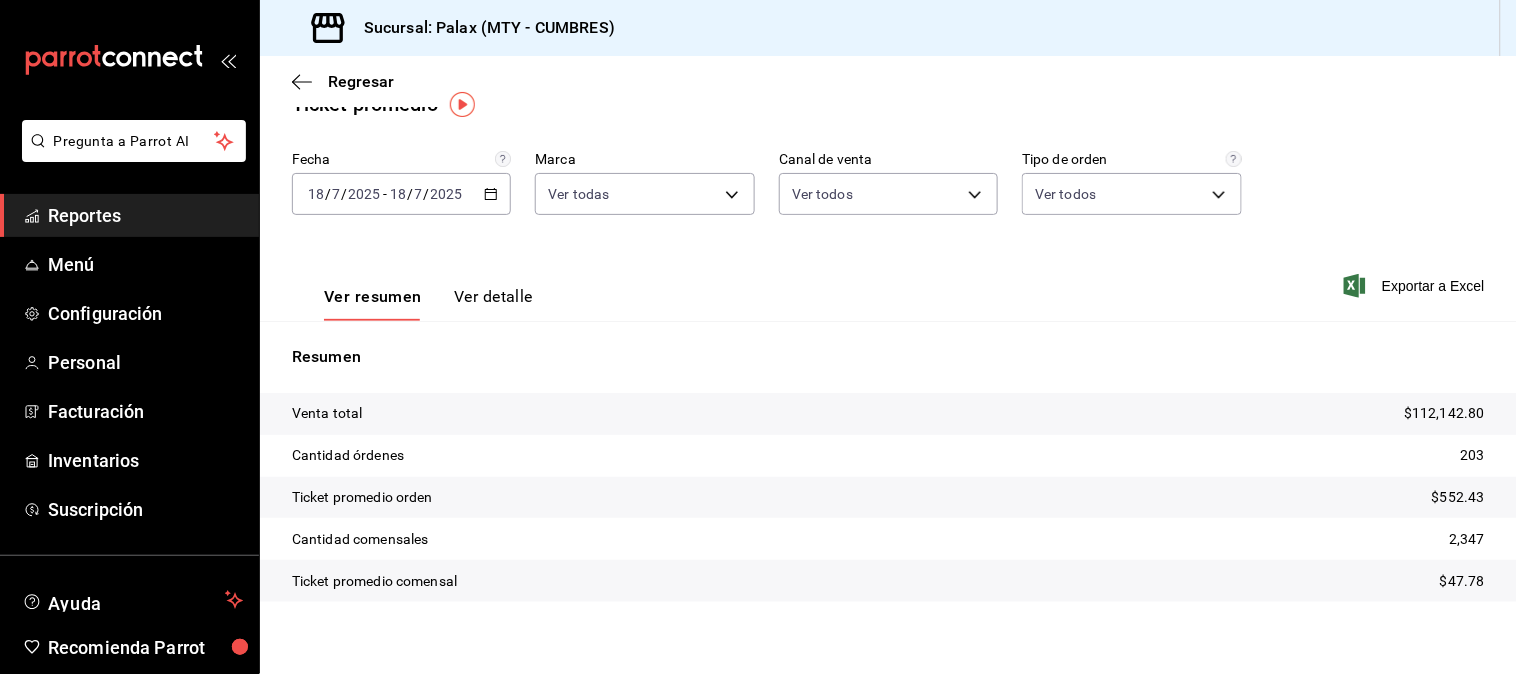 scroll, scrollTop: 50, scrollLeft: 0, axis: vertical 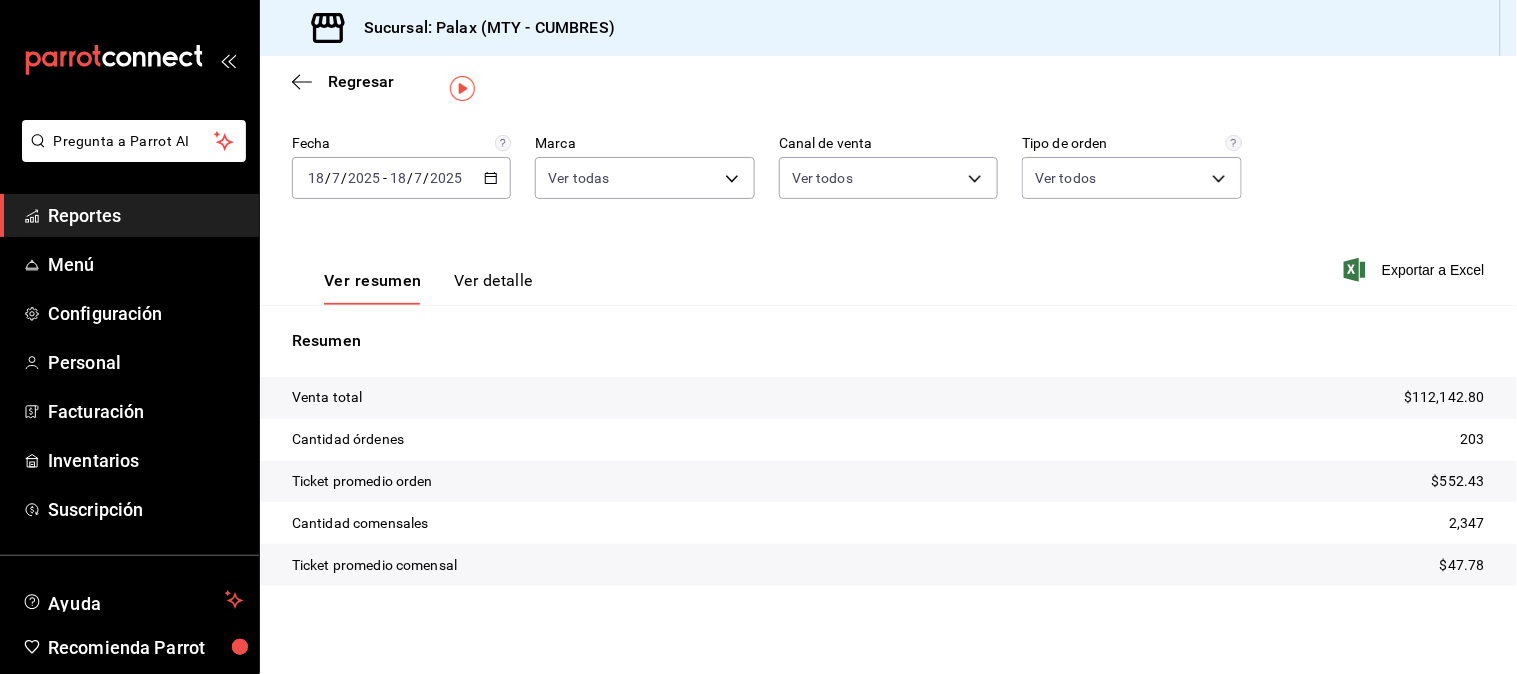 click 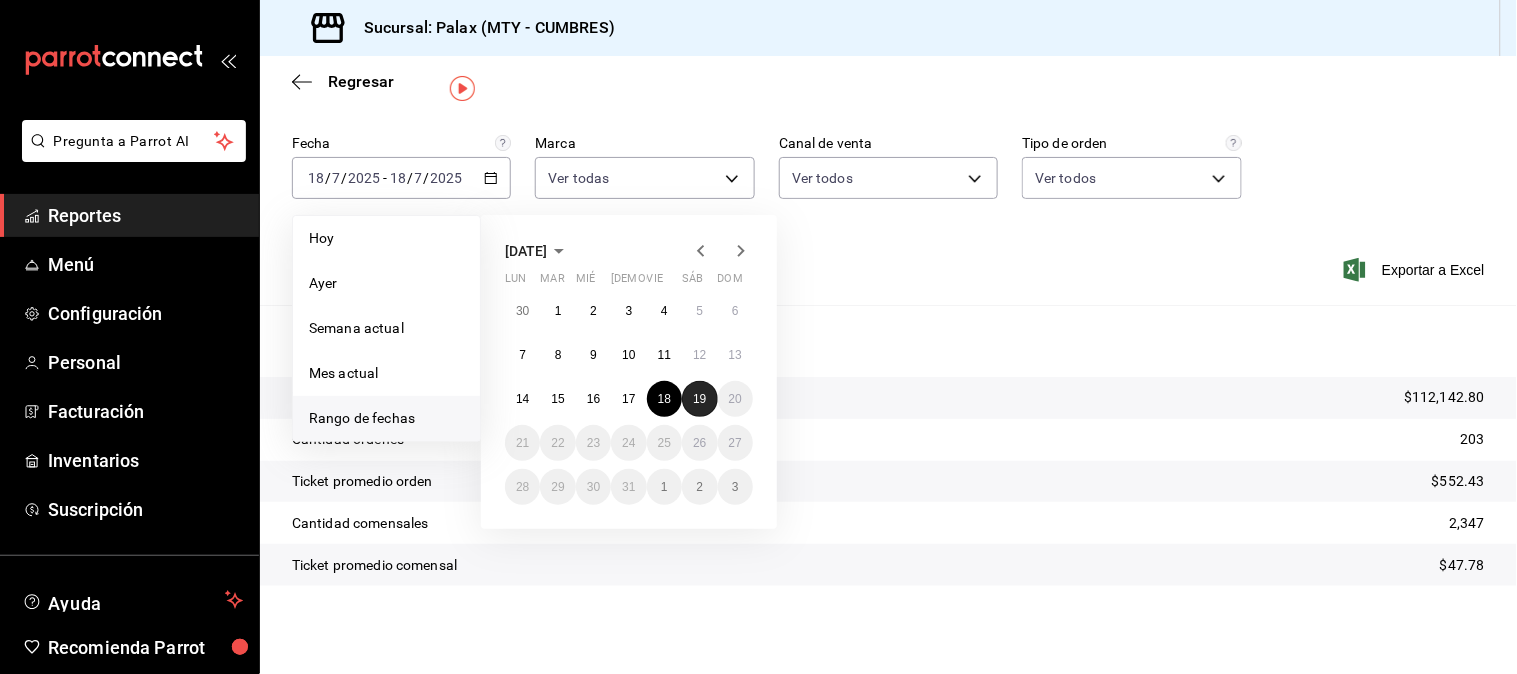 click on "19" at bounding box center [699, 399] 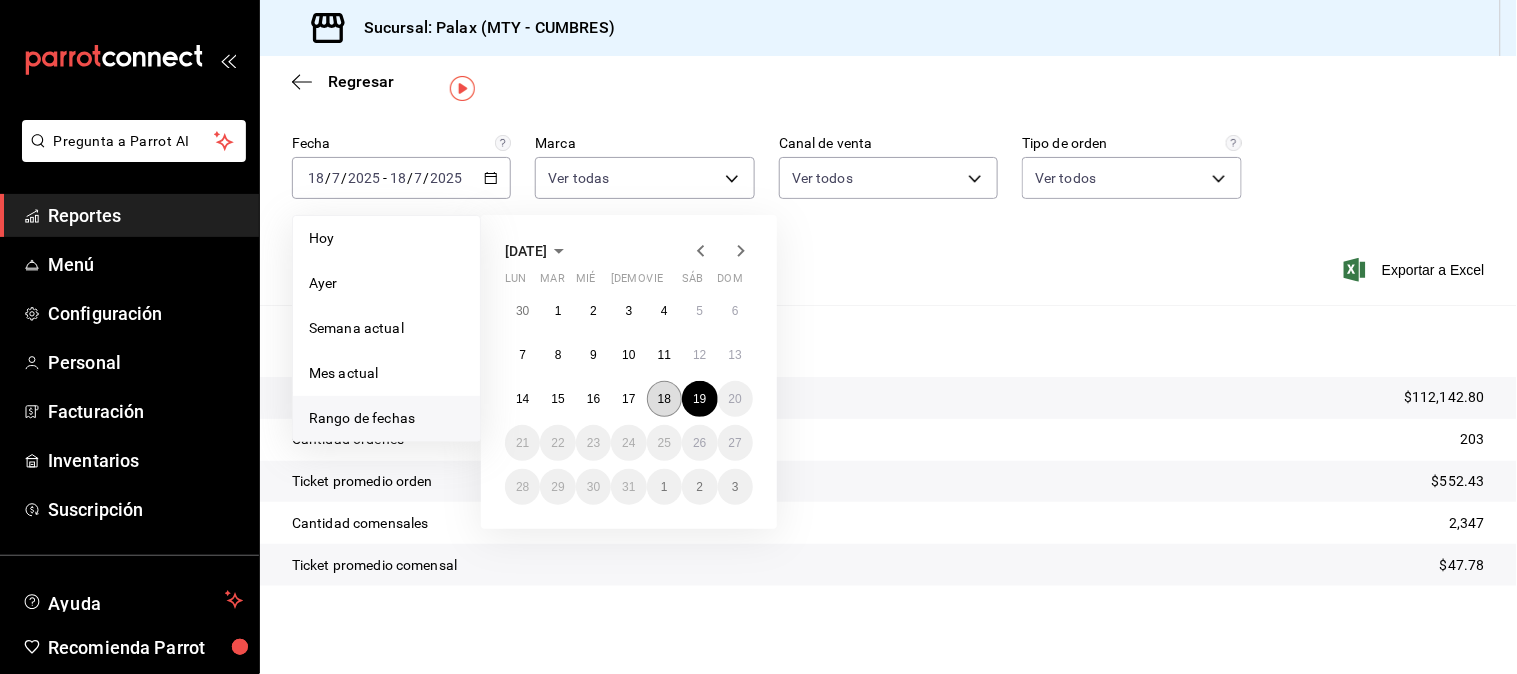 click on "18" at bounding box center (664, 399) 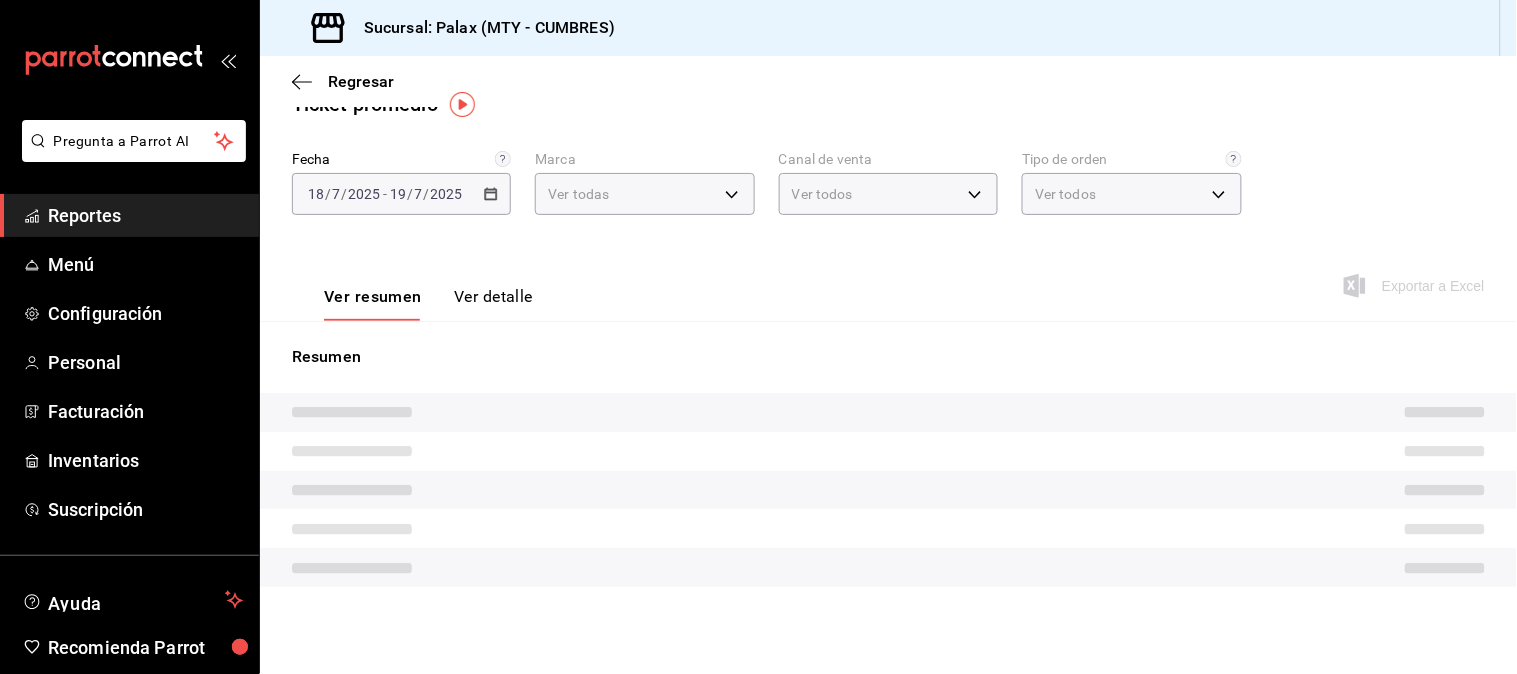 scroll, scrollTop: 50, scrollLeft: 0, axis: vertical 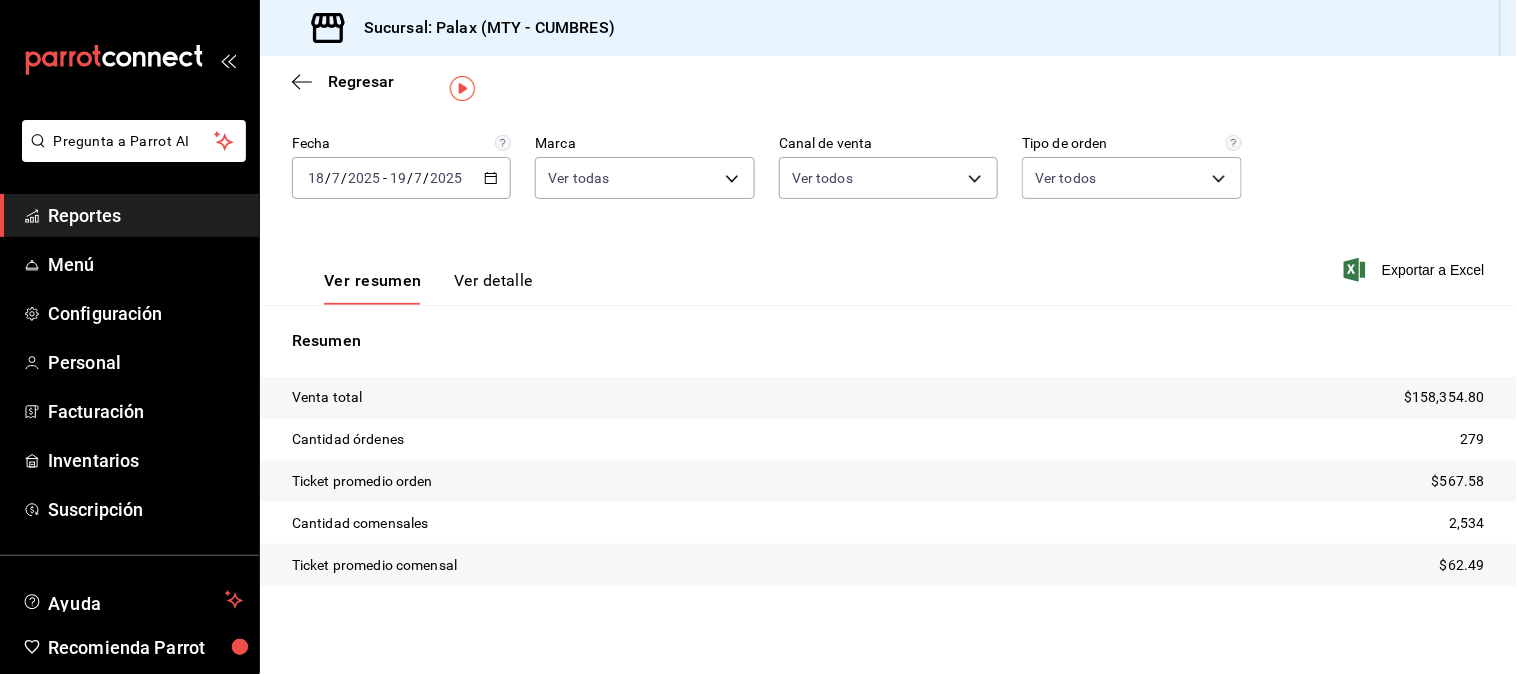 click on "2025-07-18 18 / 7 / 2025 - 2025-07-19 19 / 7 / 2025" at bounding box center (401, 178) 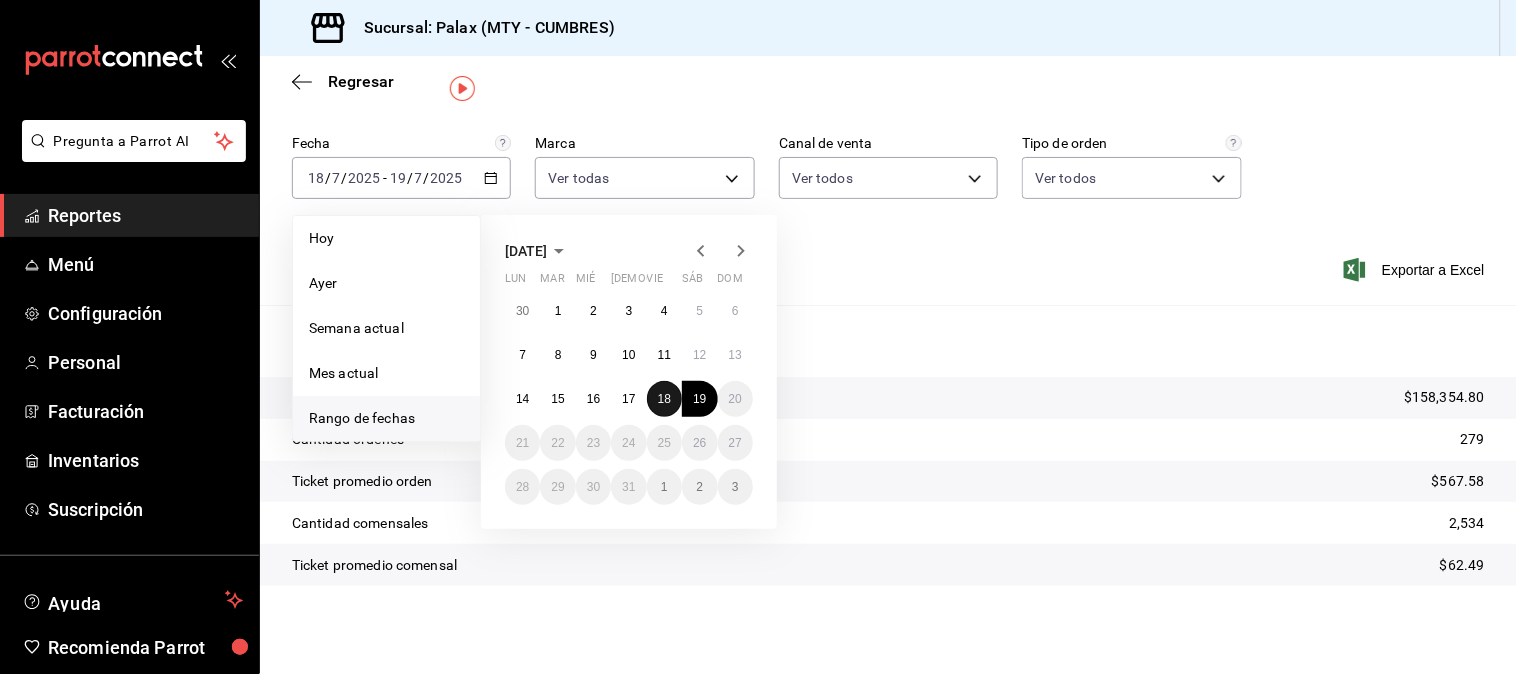 click on "18" at bounding box center (664, 399) 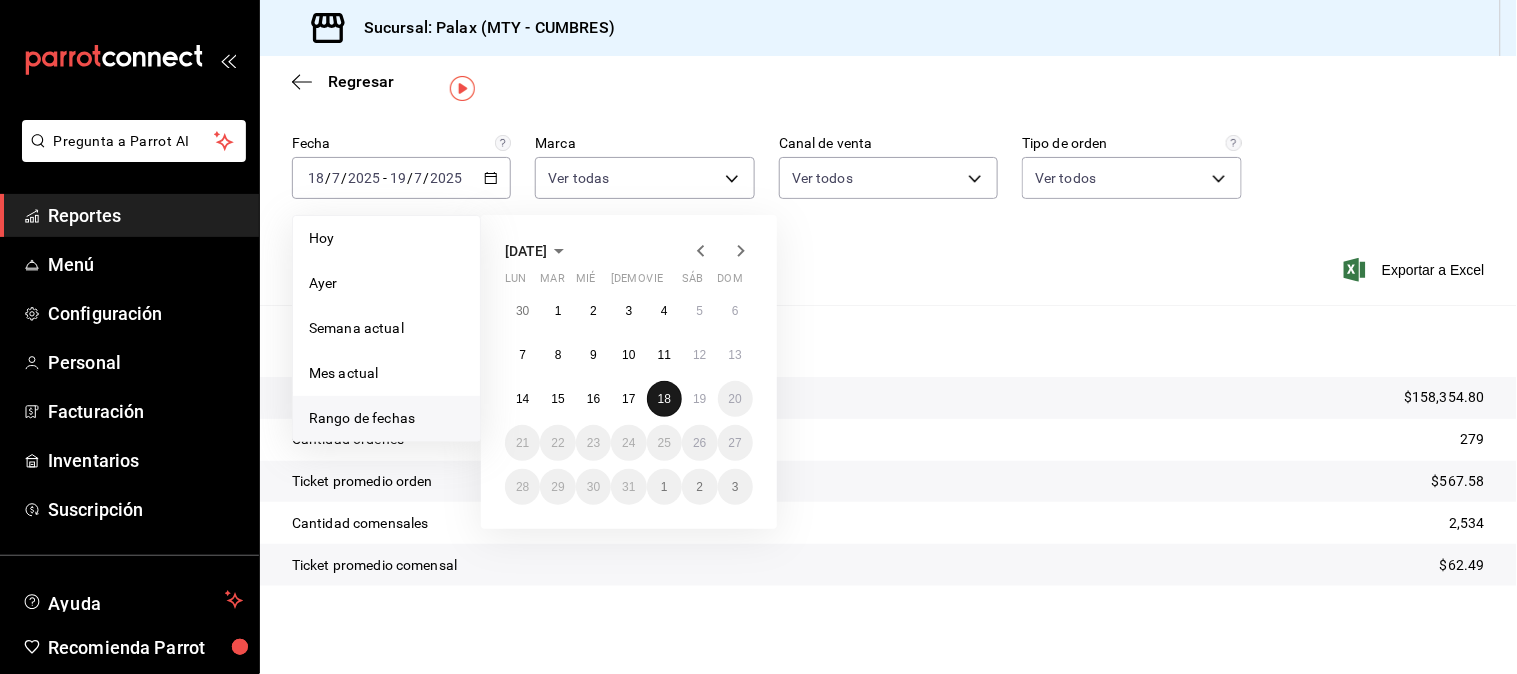 click on "18" at bounding box center (664, 399) 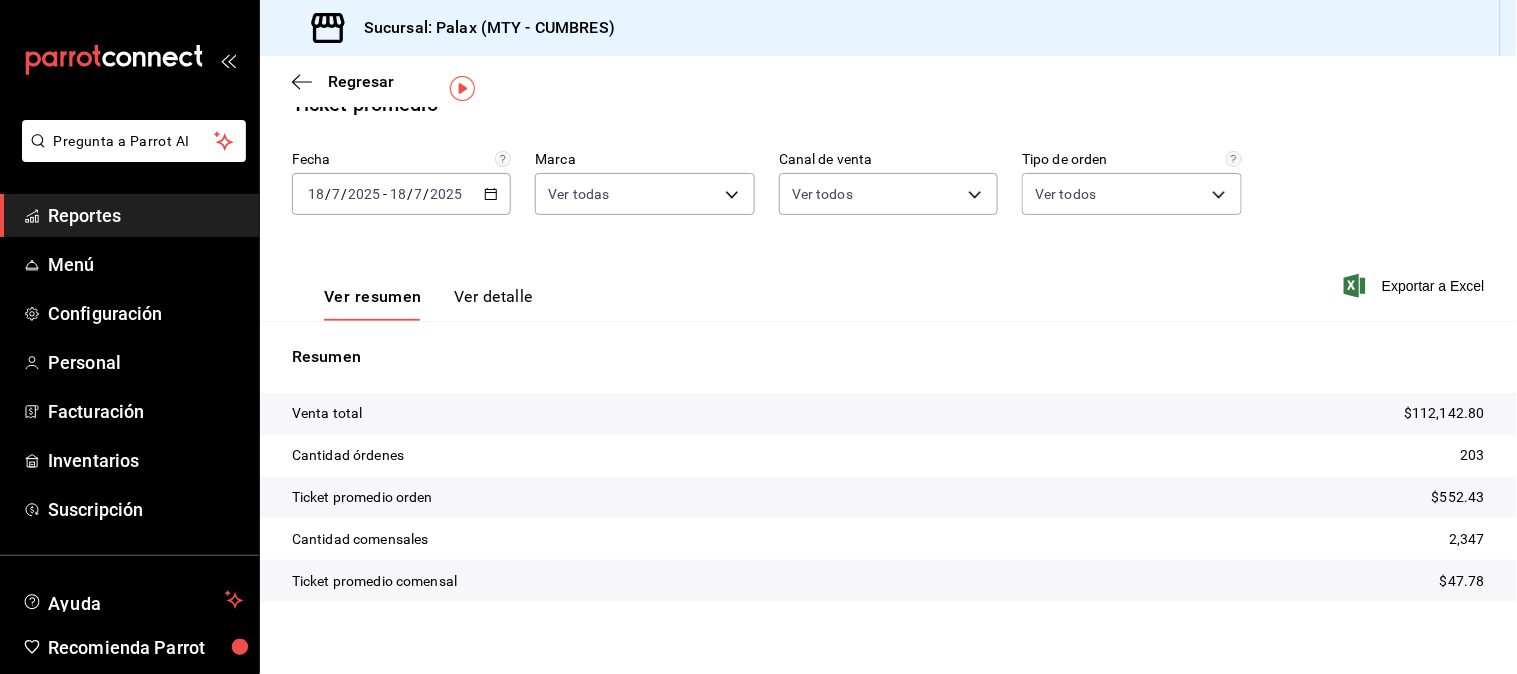 scroll, scrollTop: 50, scrollLeft: 0, axis: vertical 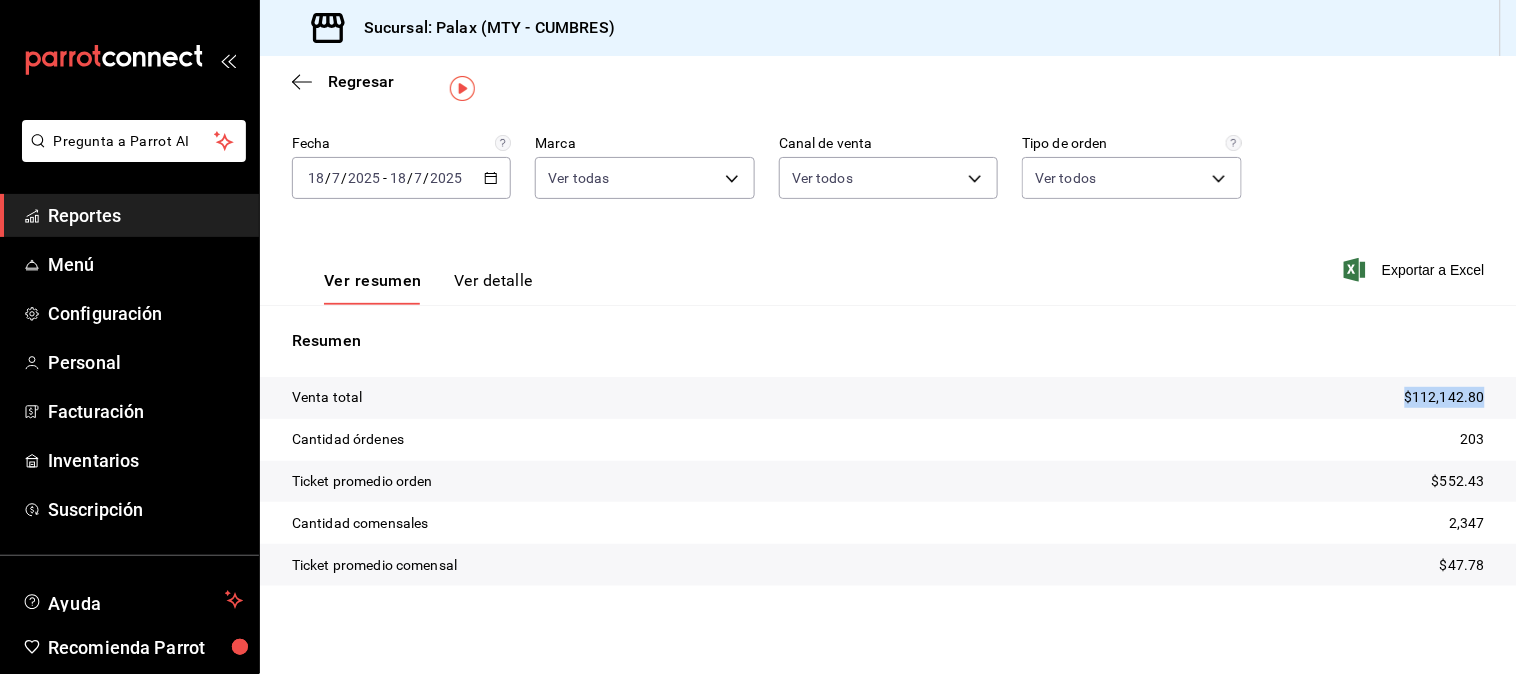 drag, startPoint x: 1371, startPoint y: 387, endPoint x: 1477, endPoint y: 401, distance: 106.92053 